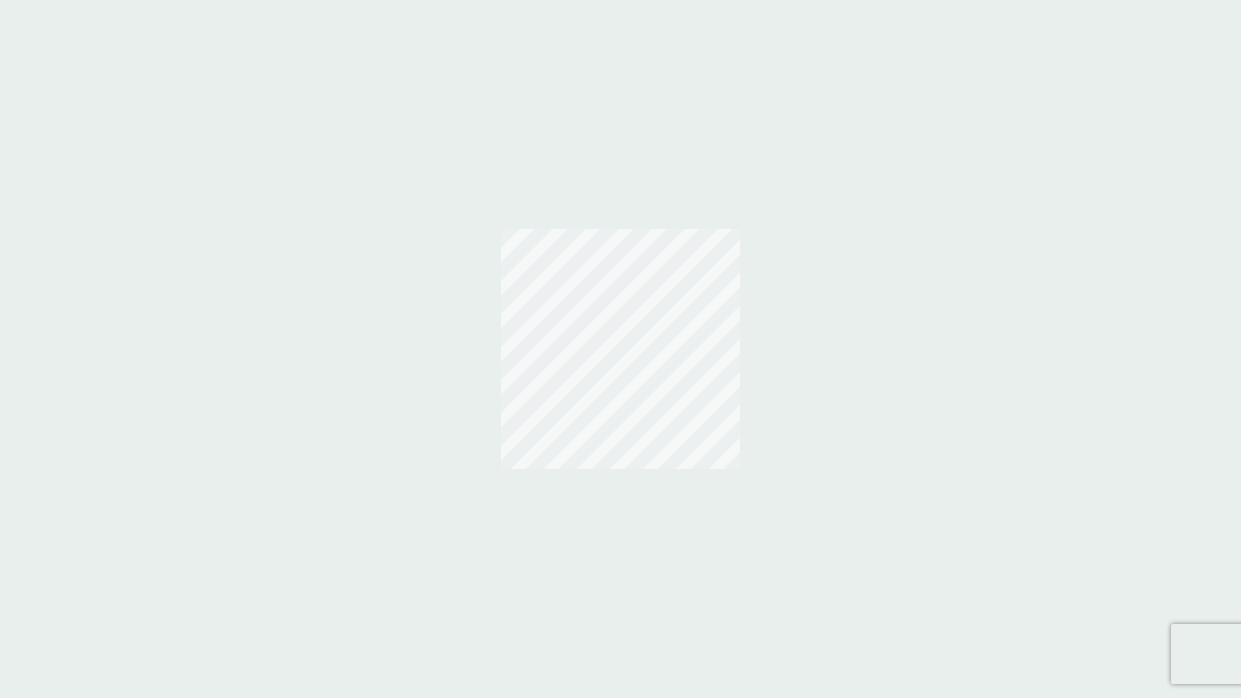 scroll, scrollTop: 0, scrollLeft: 0, axis: both 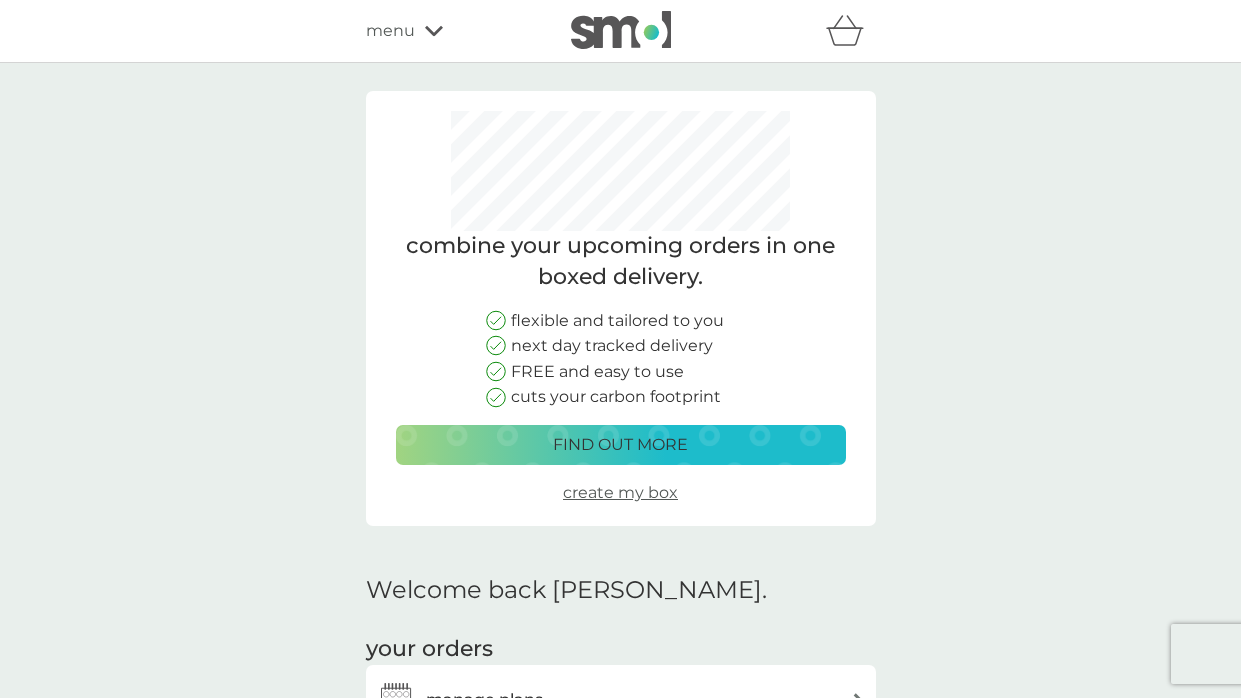 click on "menu" at bounding box center [390, 31] 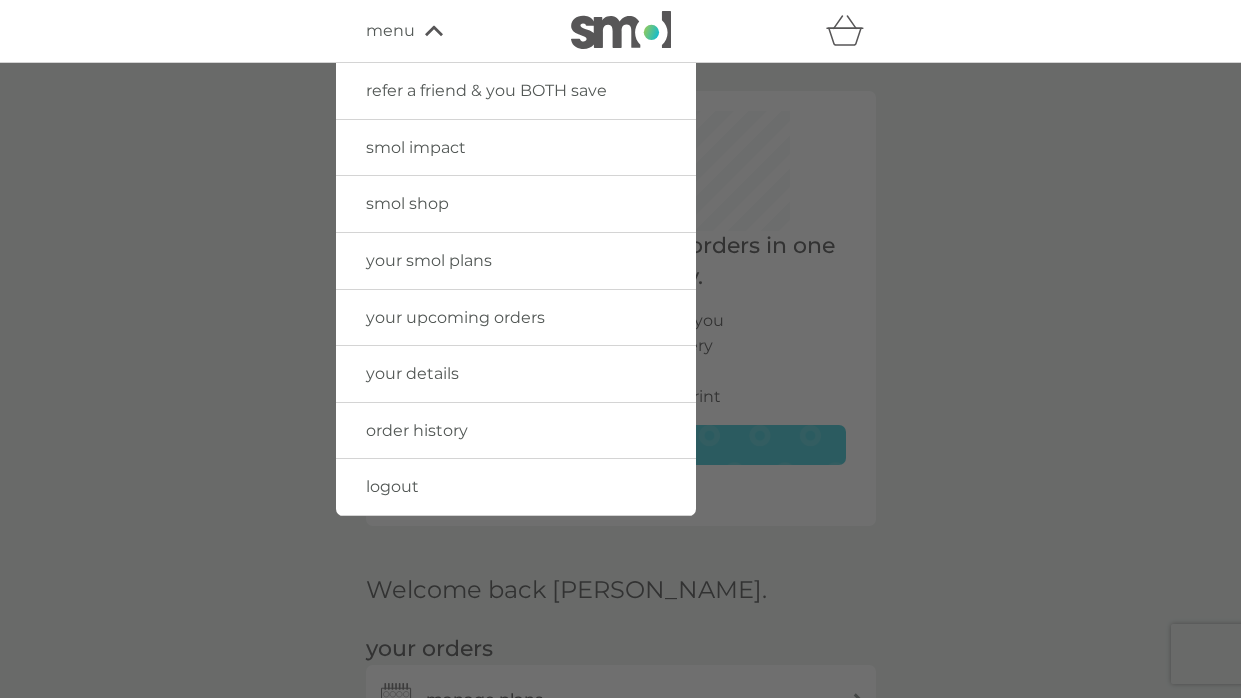 click on "your upcoming orders" at bounding box center (455, 317) 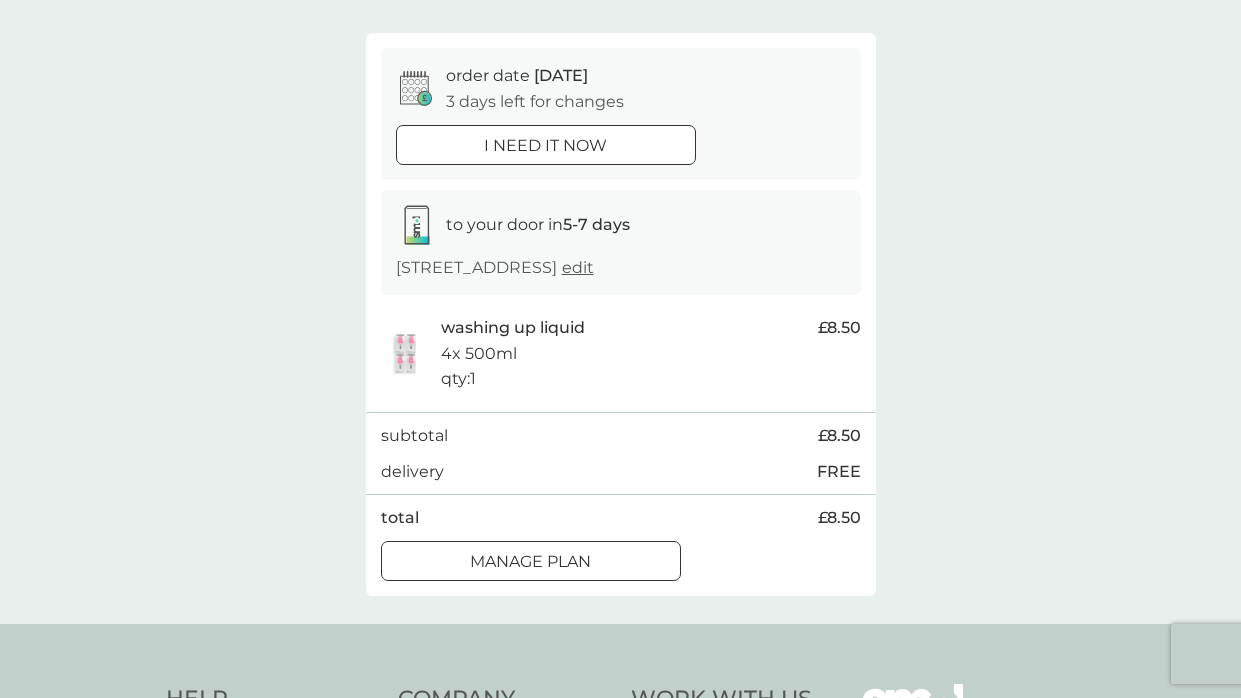 scroll, scrollTop: 0, scrollLeft: 0, axis: both 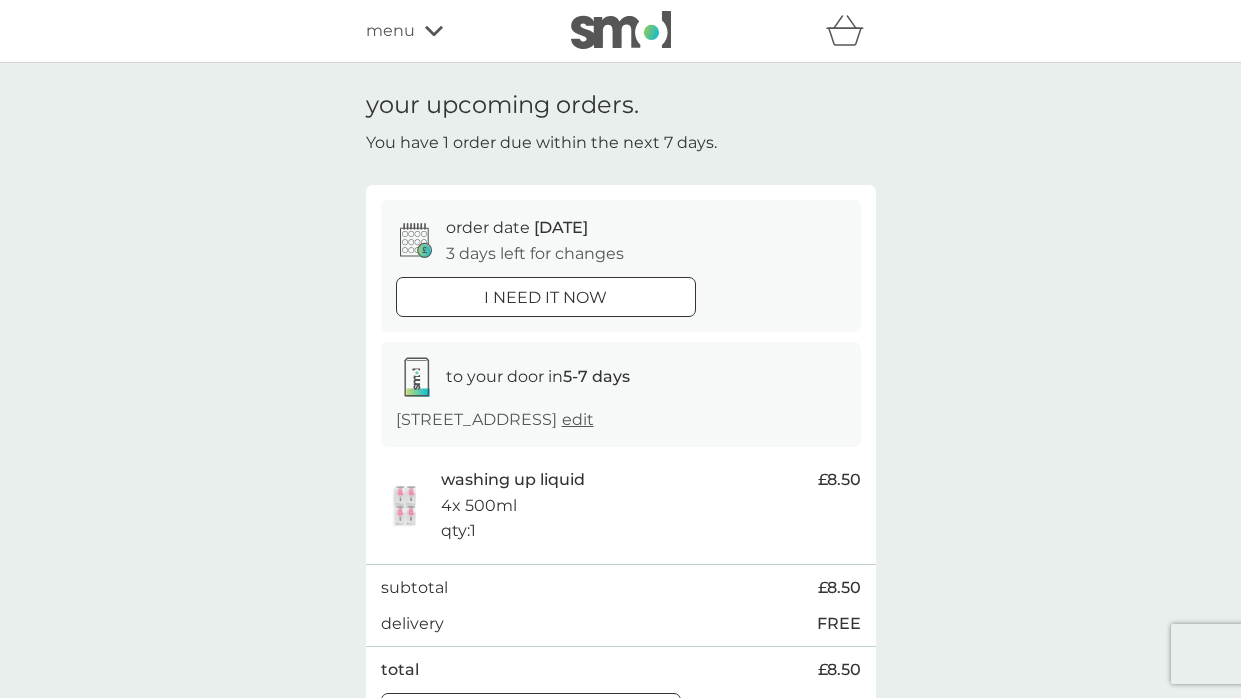 click on "menu" at bounding box center [390, 31] 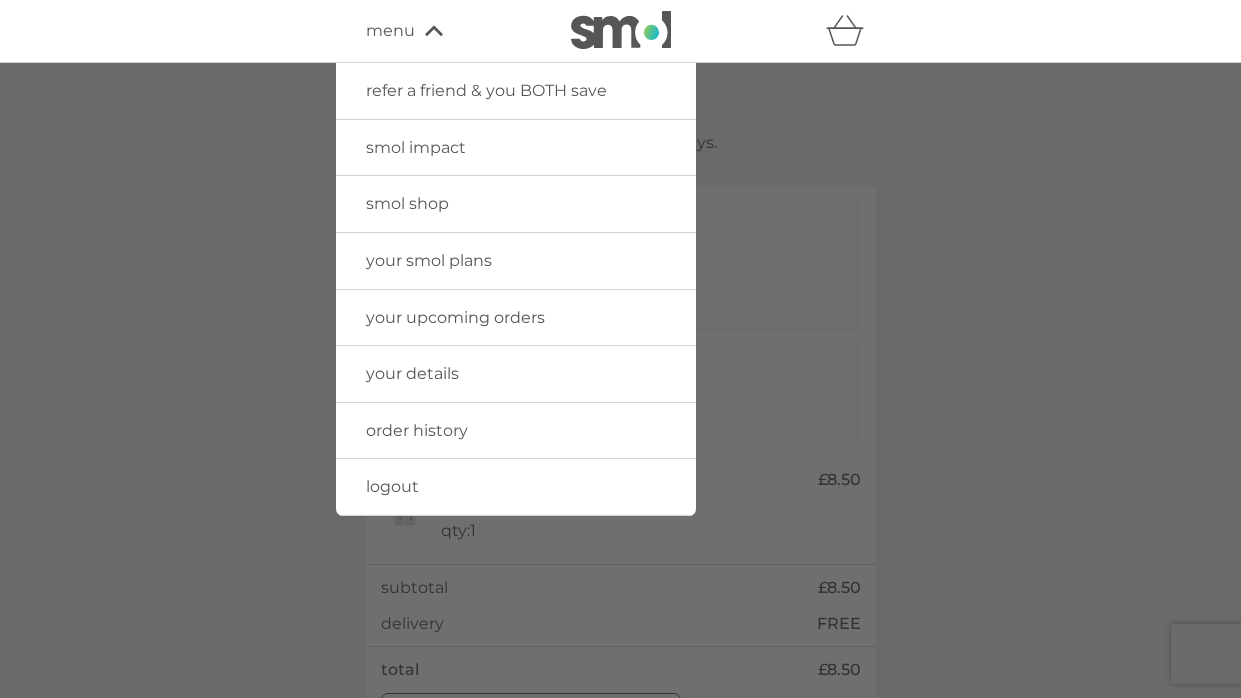 click at bounding box center [620, 412] 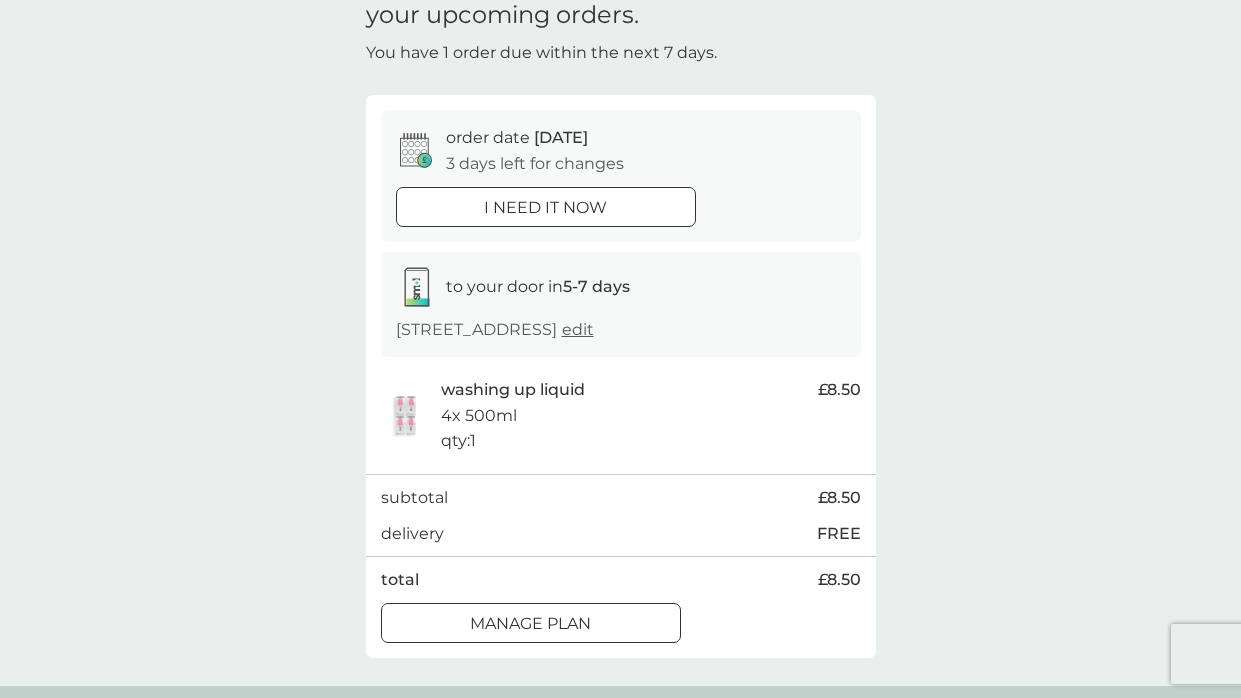 scroll, scrollTop: 0, scrollLeft: 0, axis: both 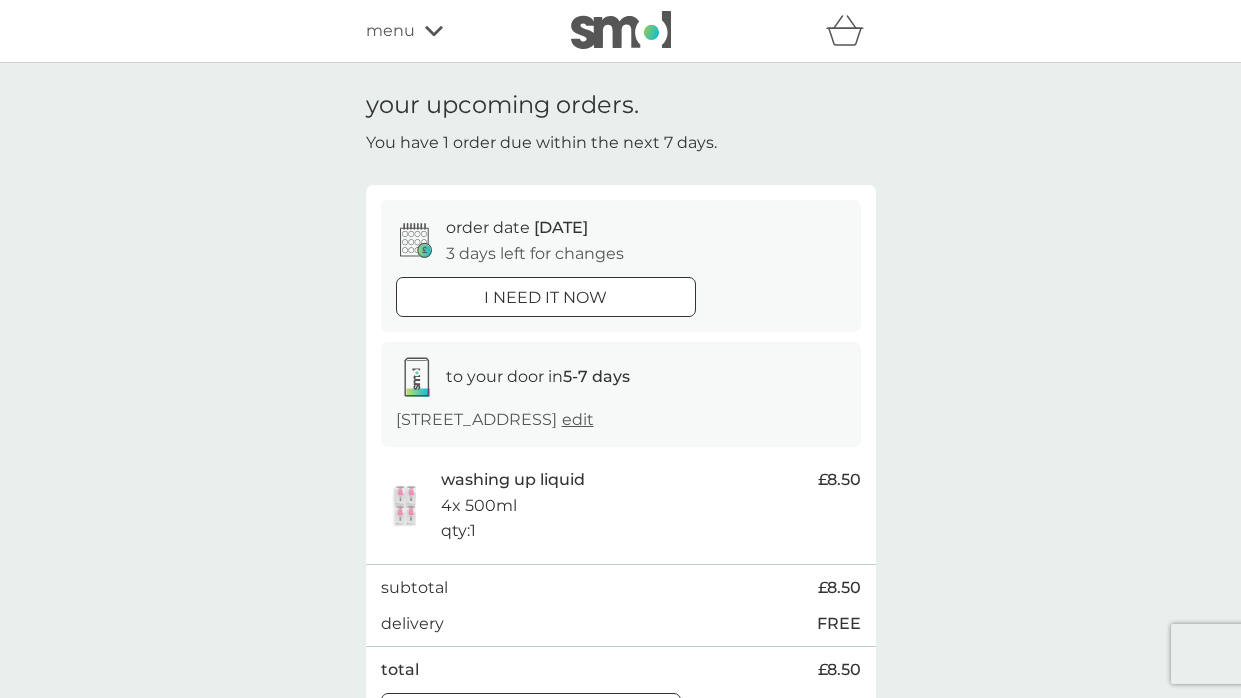 click on "menu" at bounding box center [390, 31] 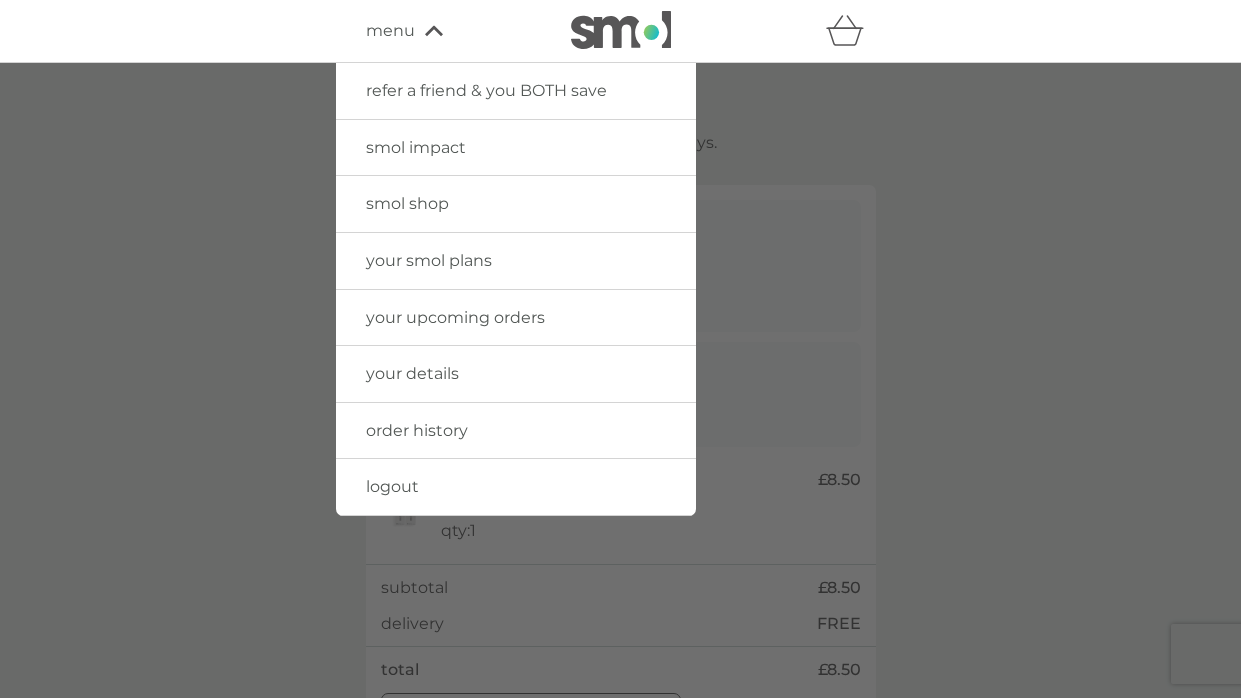 click on "your smol plans" at bounding box center [429, 260] 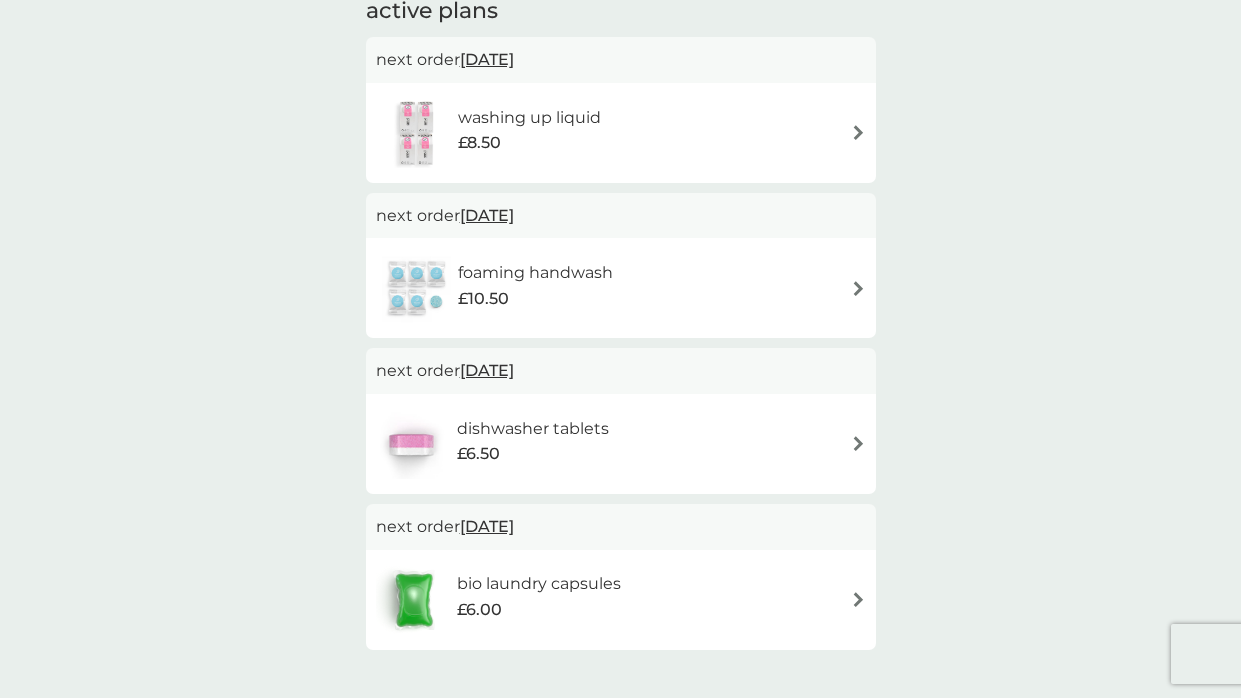 scroll, scrollTop: 377, scrollLeft: 0, axis: vertical 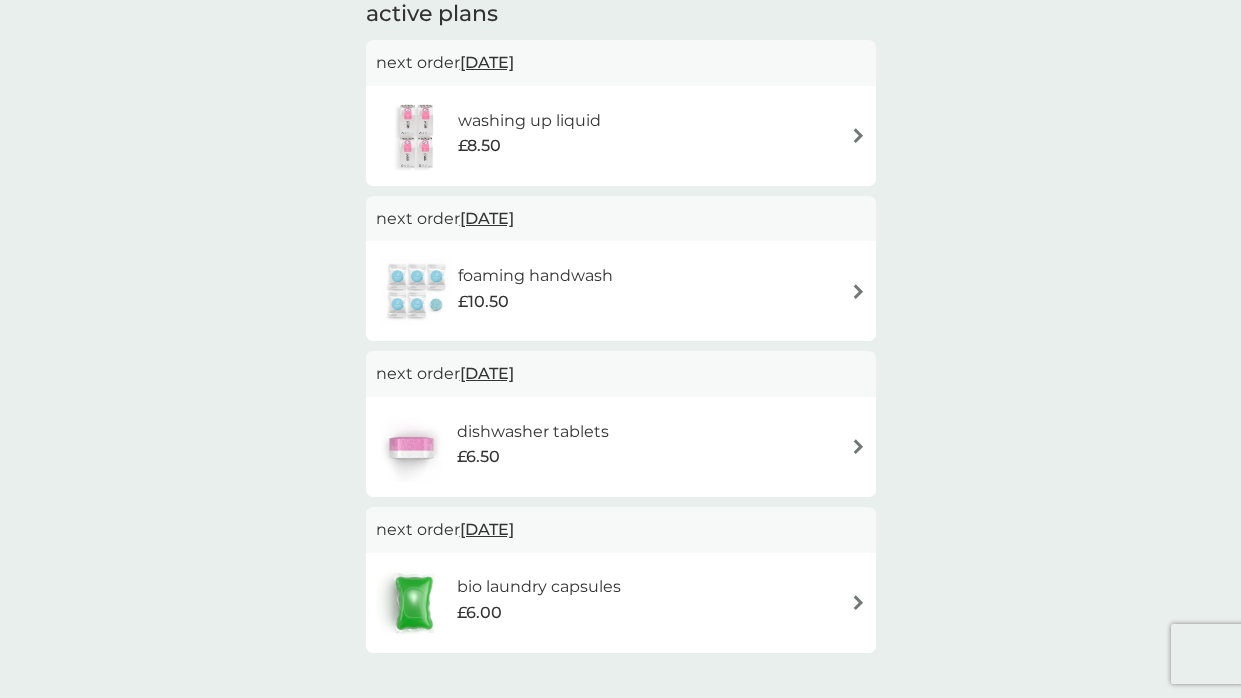 click on "bio laundry capsules" at bounding box center [539, 587] 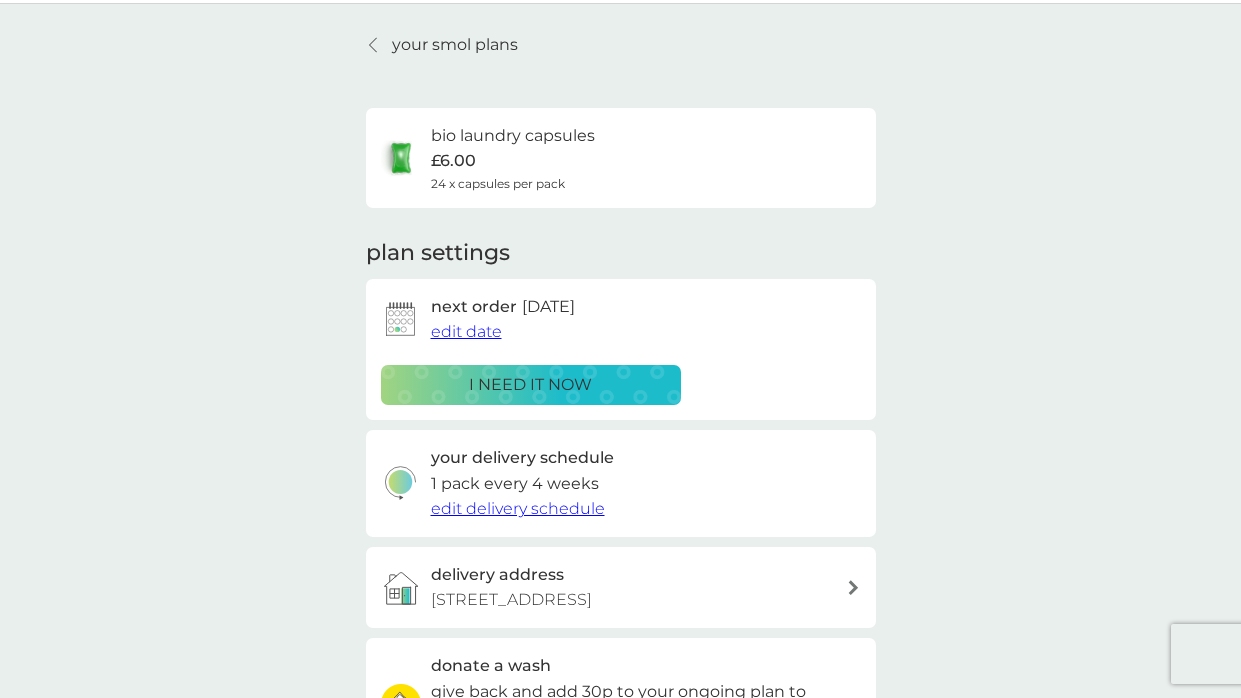 scroll, scrollTop: 88, scrollLeft: 0, axis: vertical 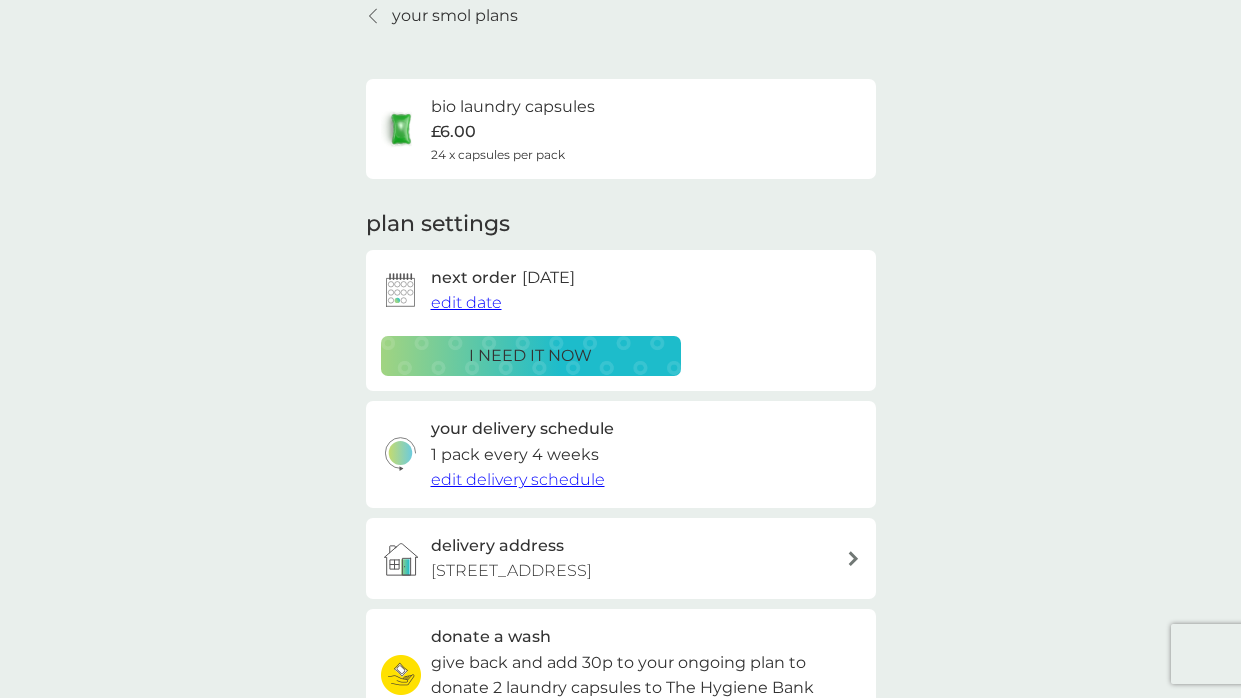 click on "i need it now" at bounding box center [530, 356] 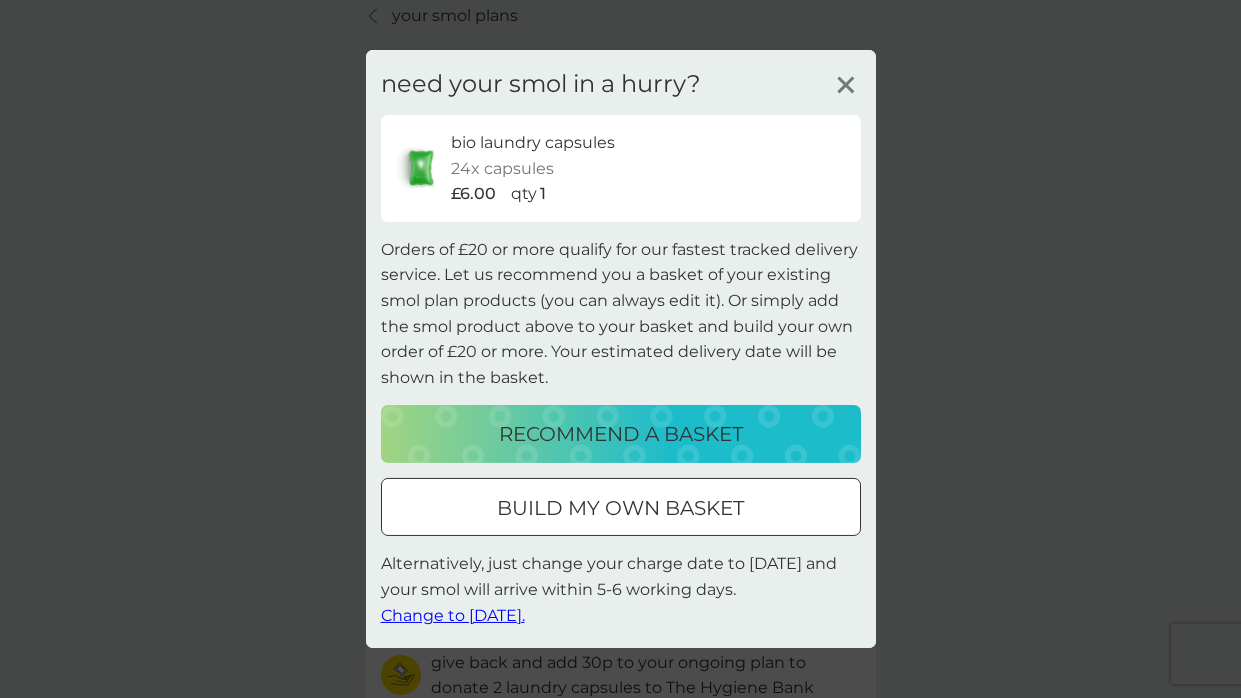 click 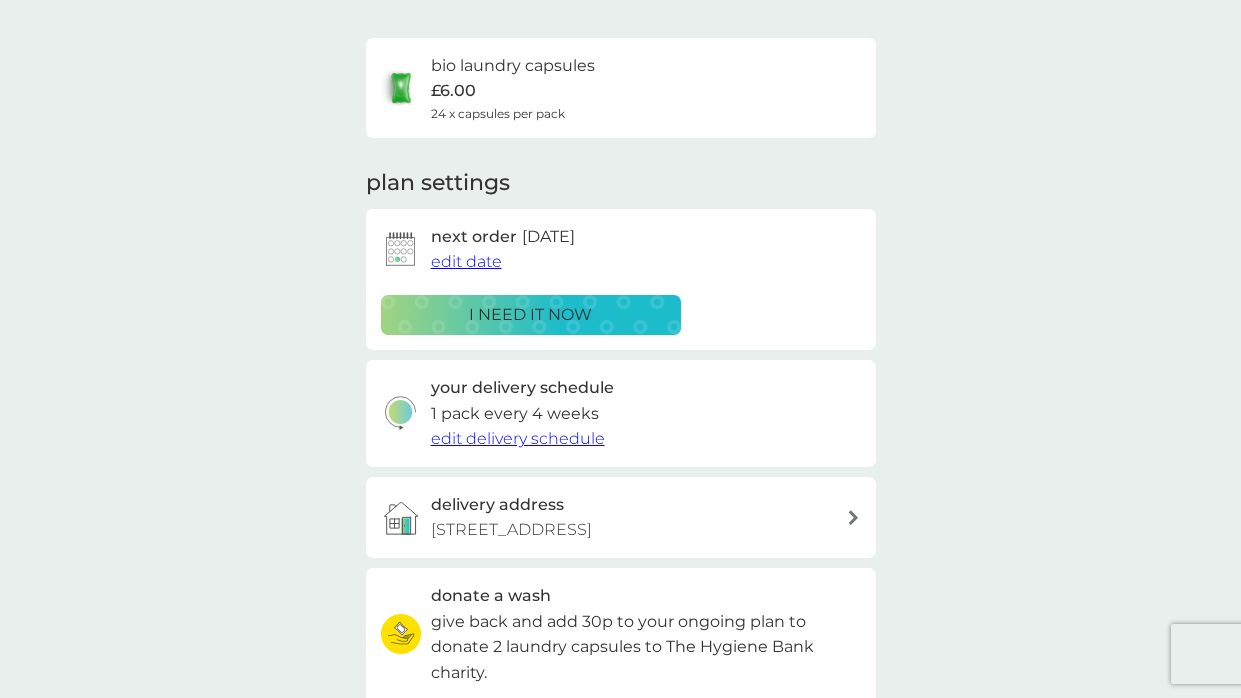 scroll, scrollTop: 124, scrollLeft: 0, axis: vertical 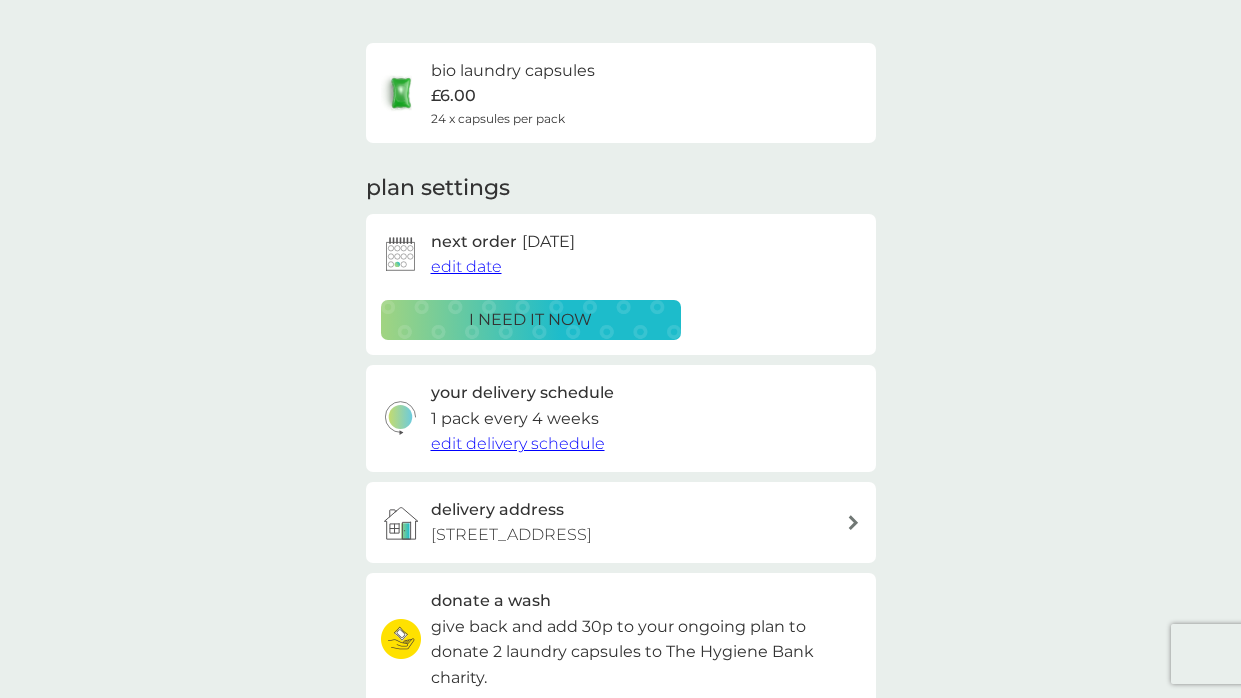 click on "i need it now" at bounding box center (531, 320) 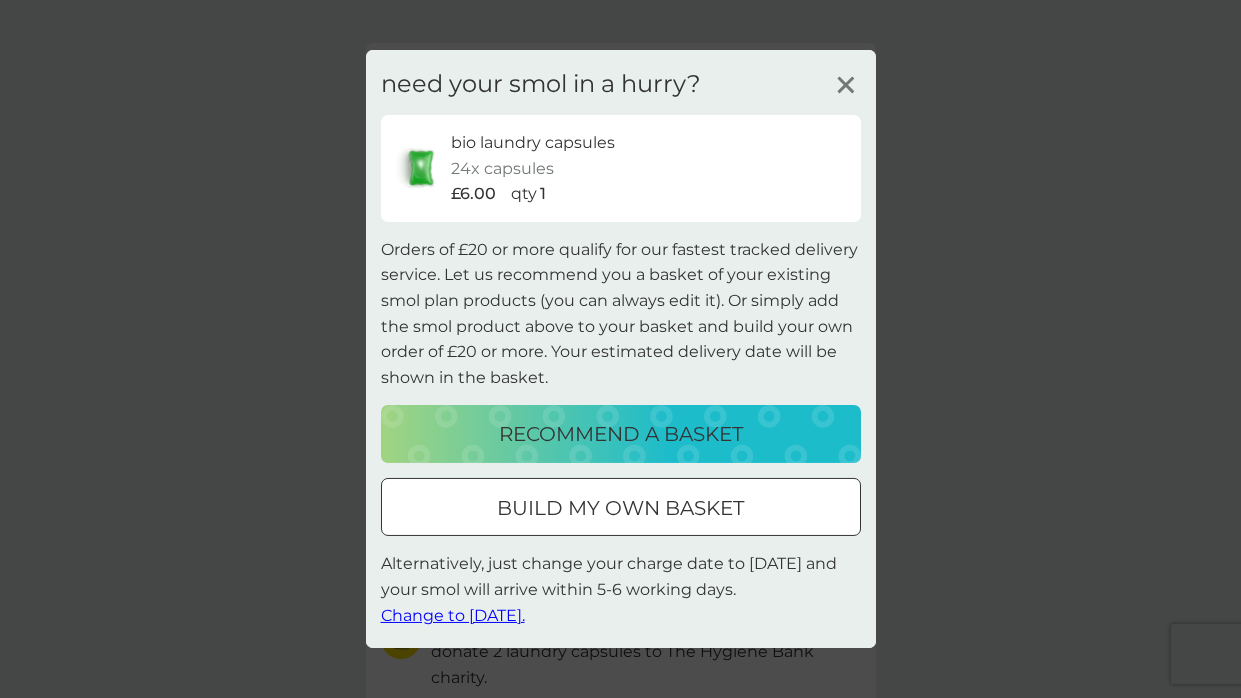 click on "build my own basket" at bounding box center [620, 508] 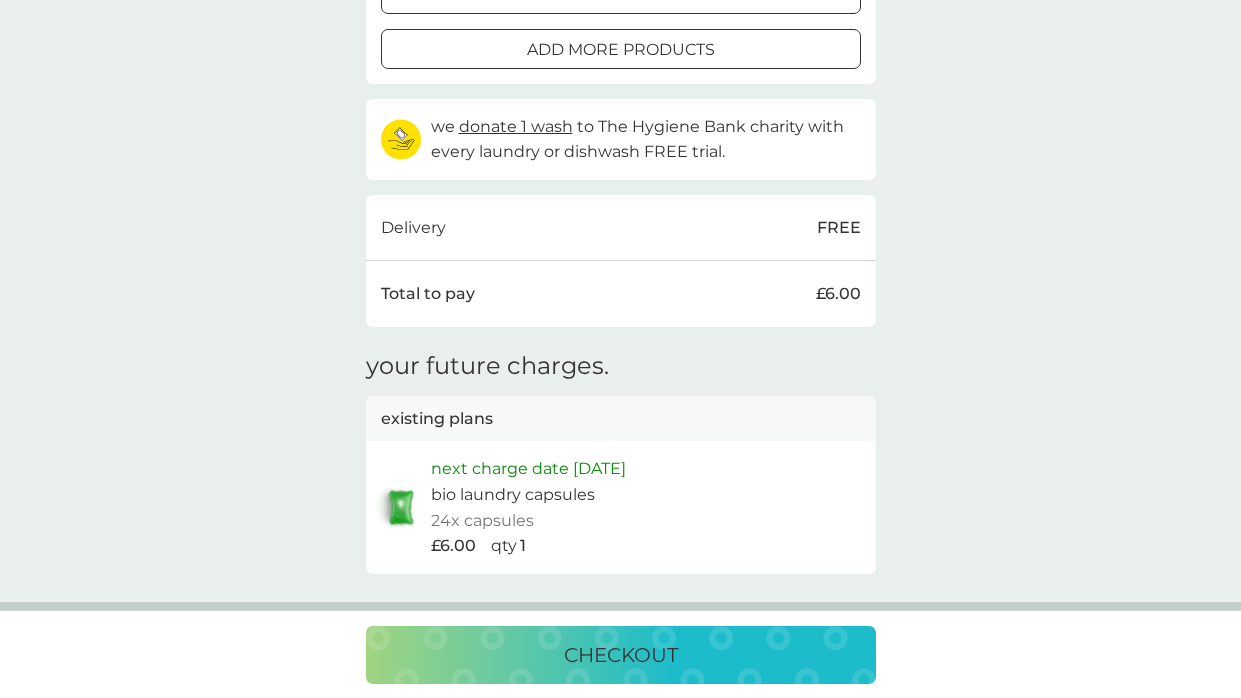 scroll, scrollTop: 524, scrollLeft: 0, axis: vertical 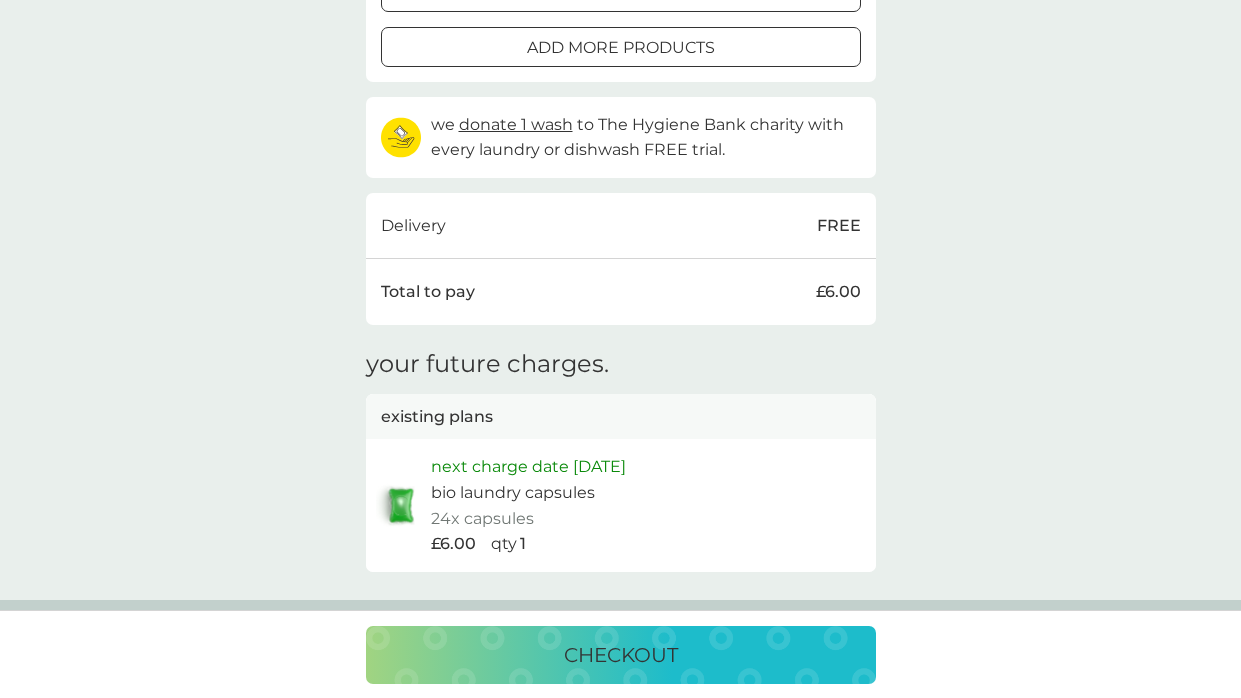 click on "checkout" at bounding box center (621, 655) 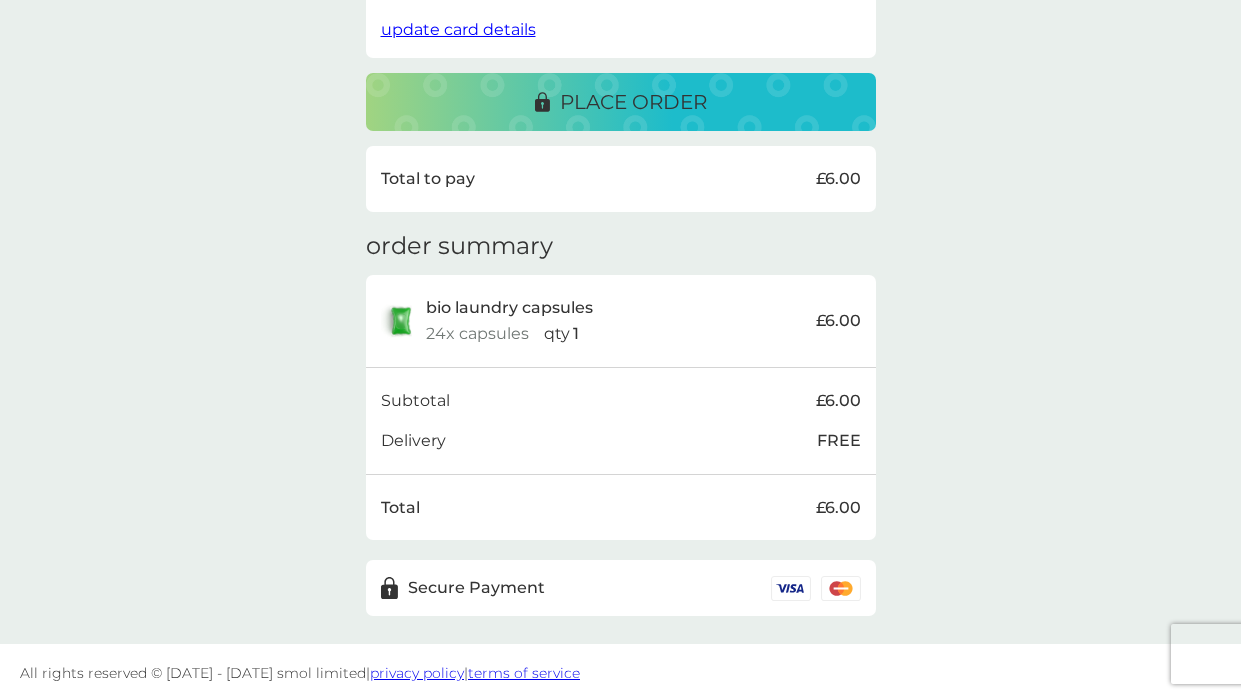 scroll, scrollTop: 465, scrollLeft: 0, axis: vertical 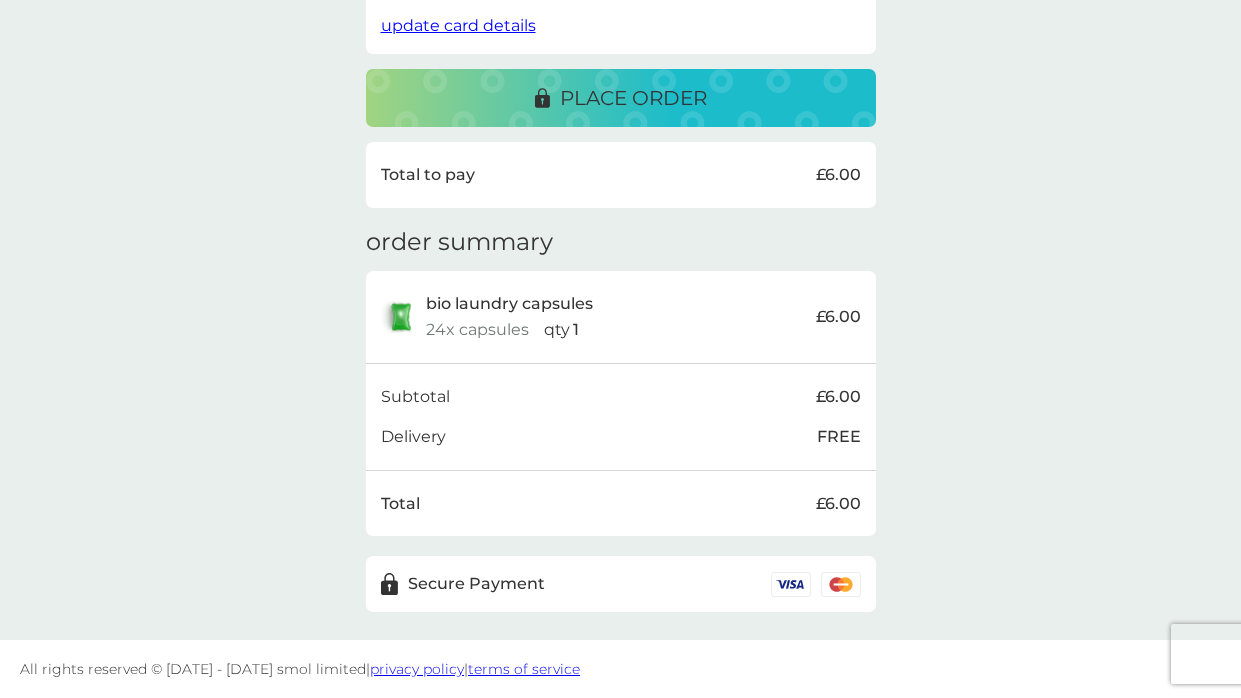 click on "place order" at bounding box center (621, 98) 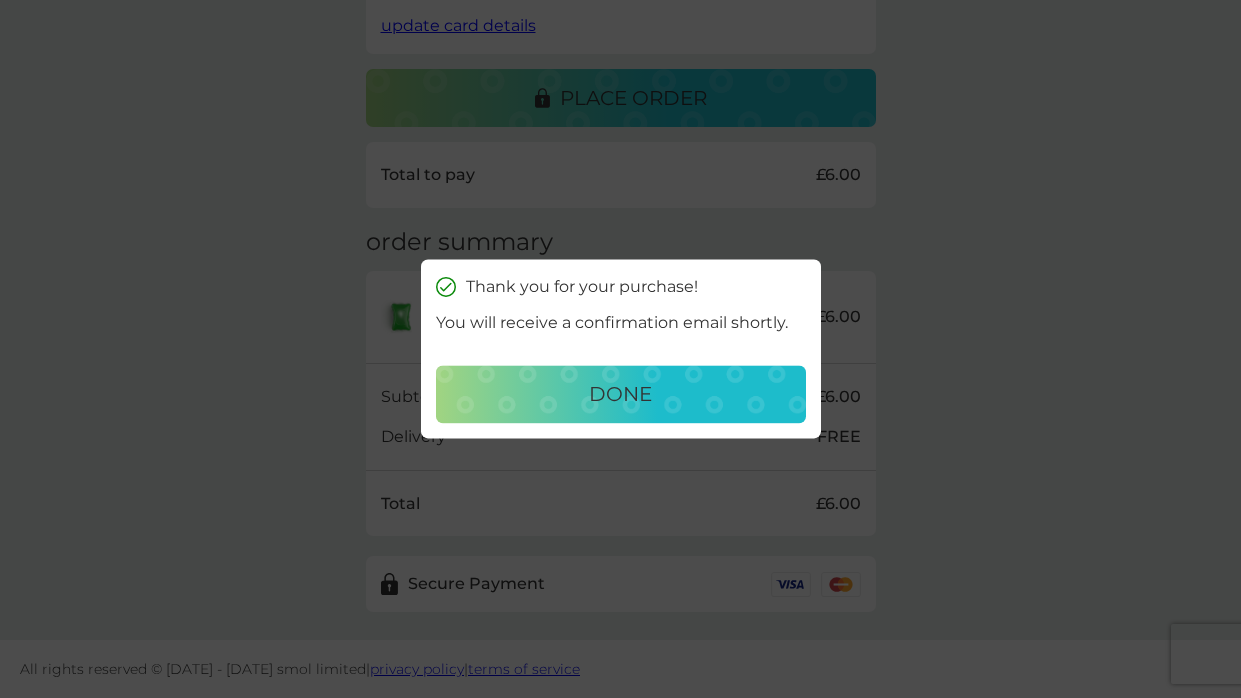 click on "done" at bounding box center (621, 395) 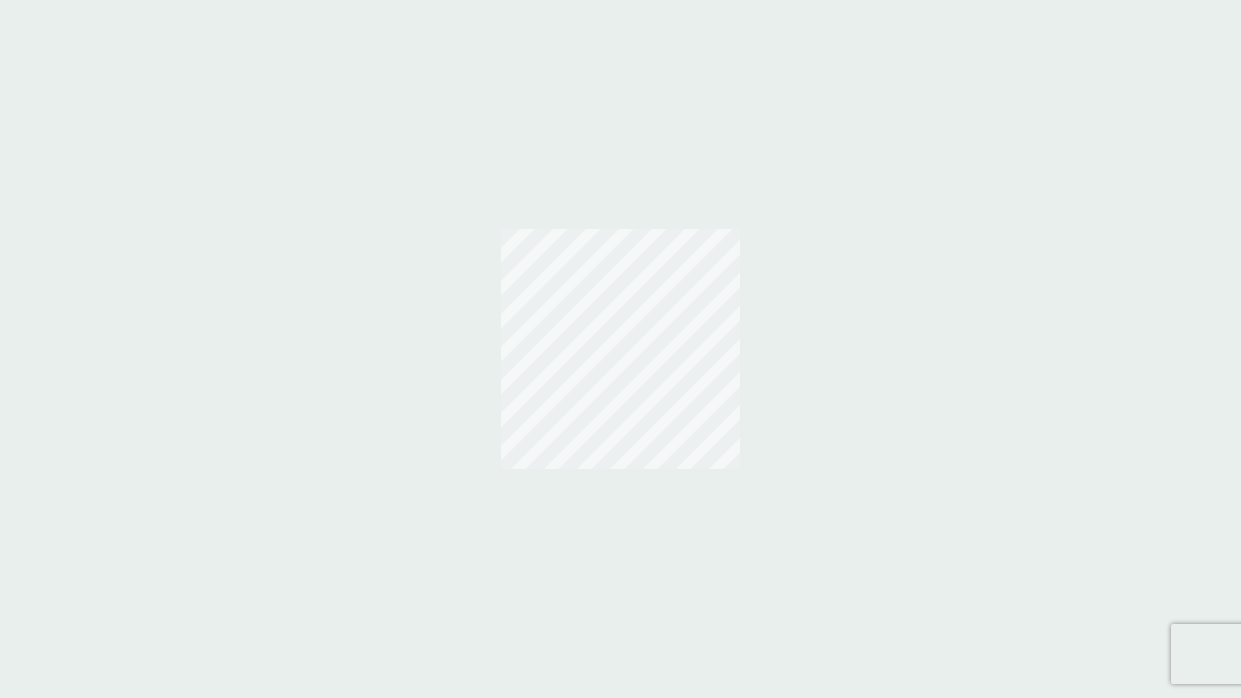 scroll, scrollTop: 0, scrollLeft: 0, axis: both 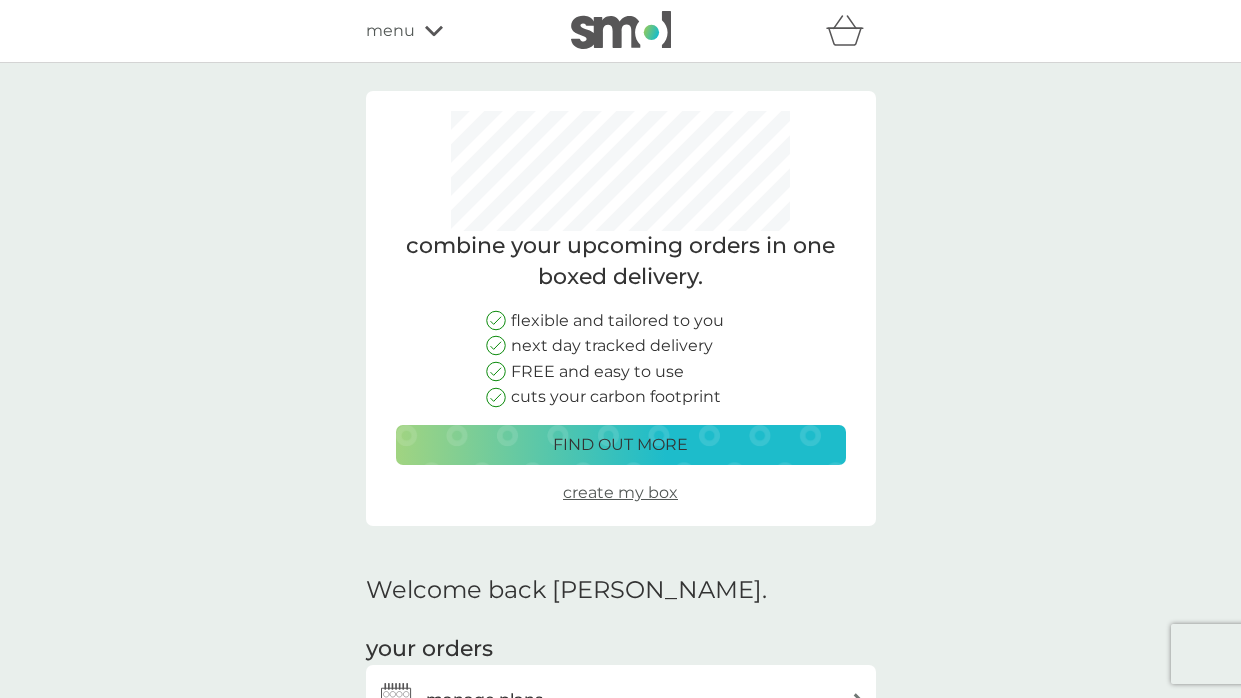 click on "refer a friend & you BOTH save smol impact smol shop your smol plans your upcoming orders your details order history logout menu" at bounding box center [621, 31] 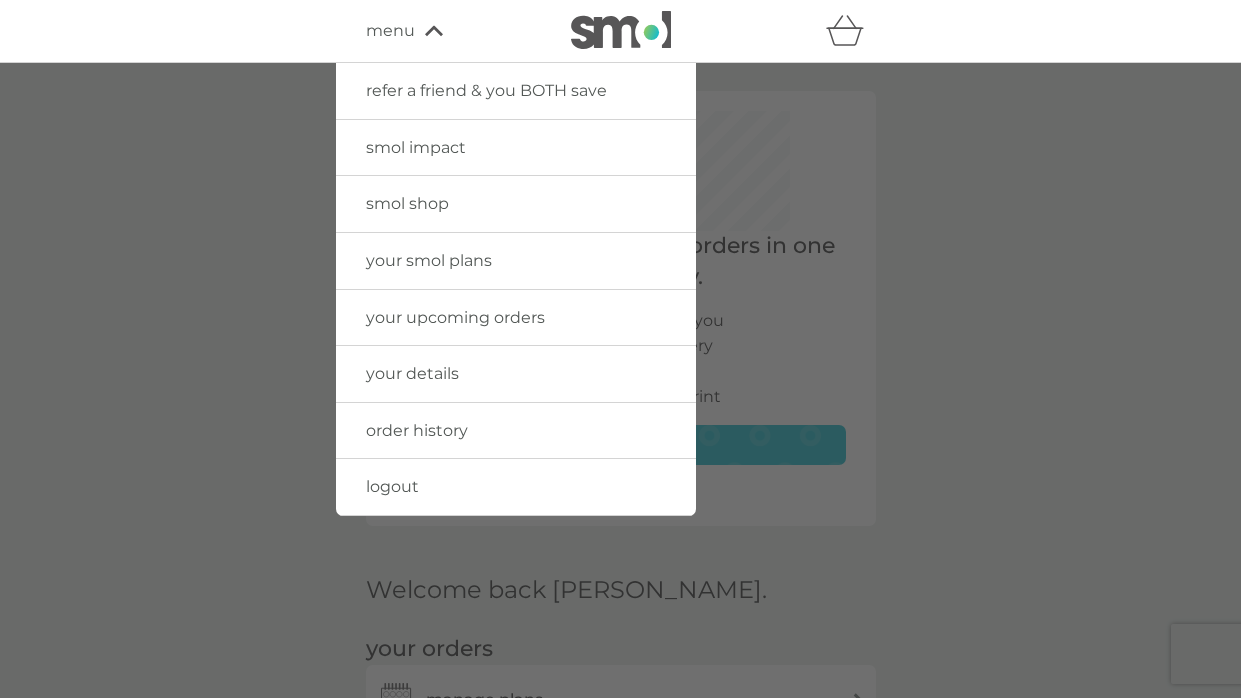 click on "your upcoming orders" at bounding box center [455, 317] 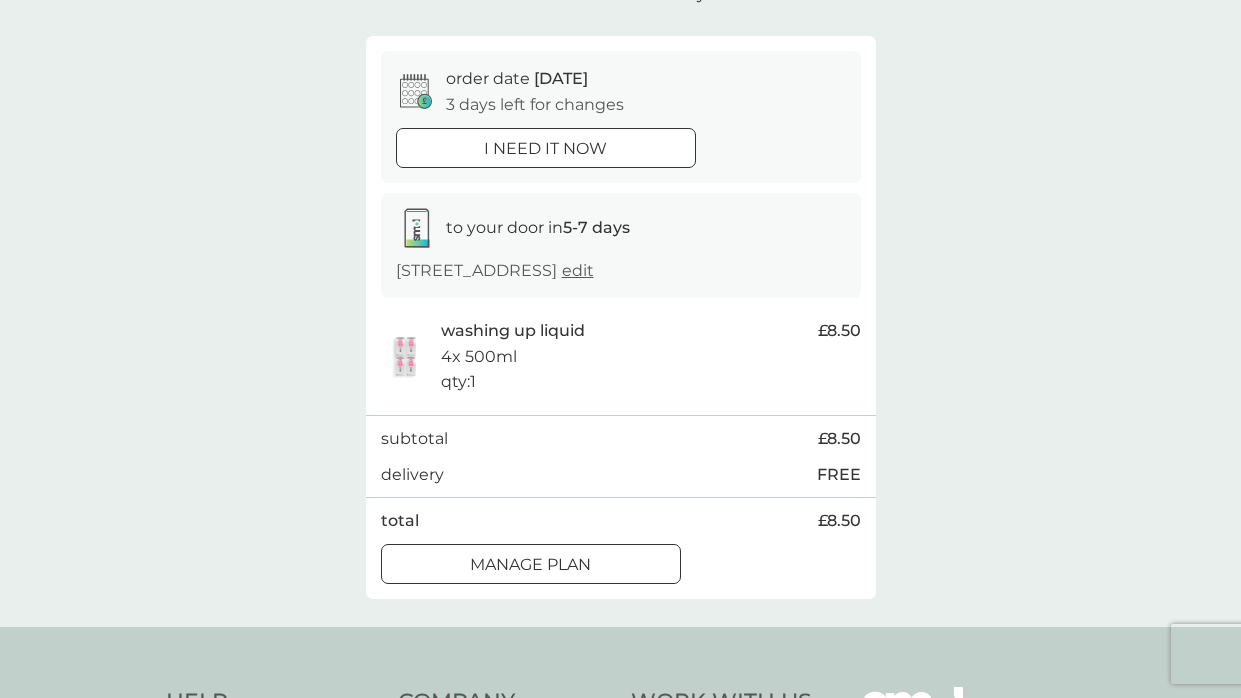 scroll, scrollTop: 0, scrollLeft: 0, axis: both 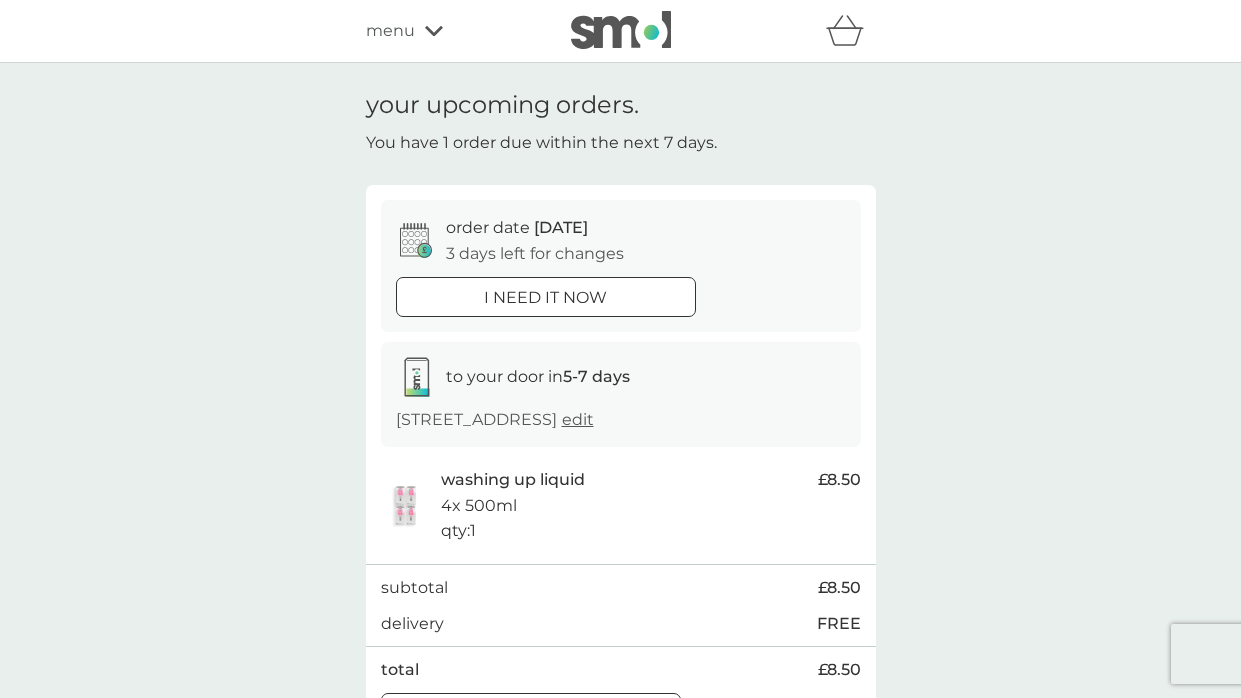 click on "menu" at bounding box center (451, 31) 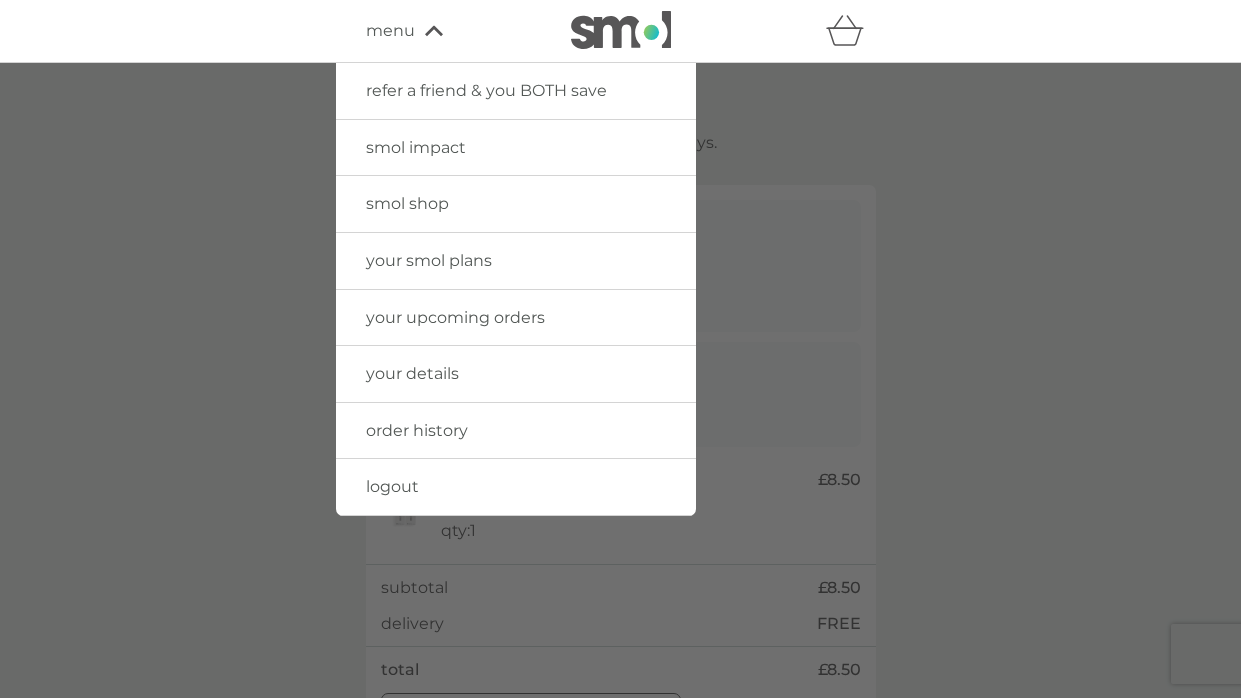 click on "order history" at bounding box center [417, 430] 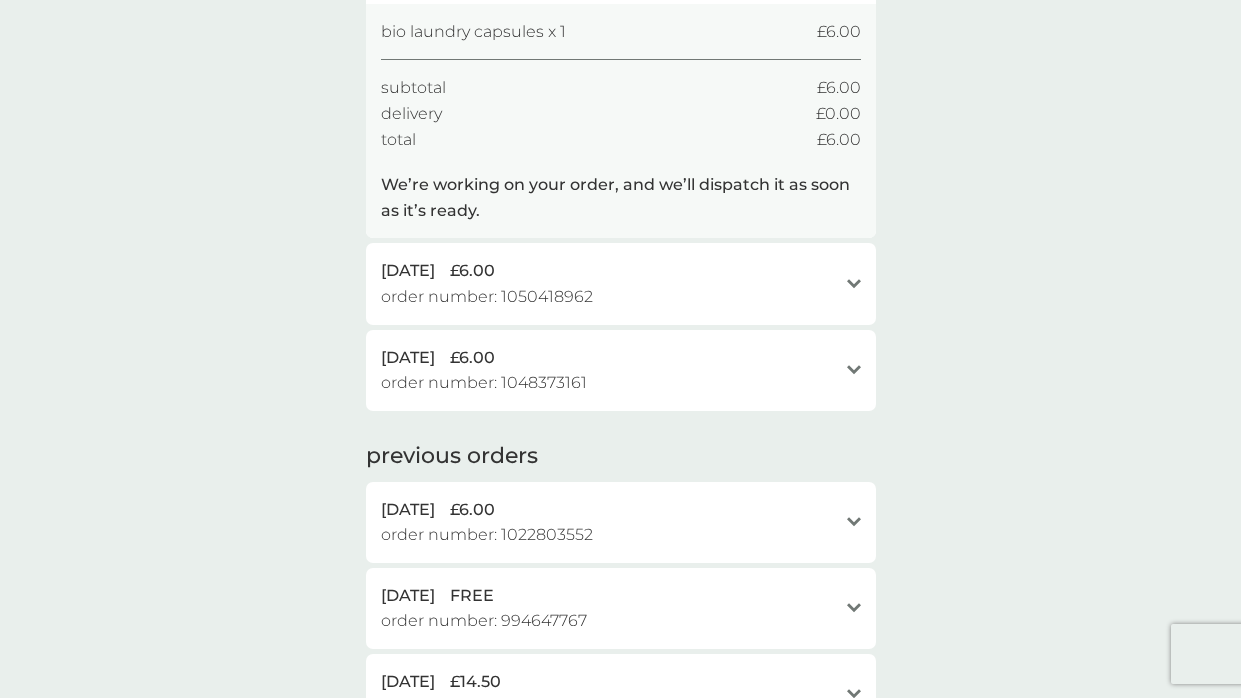 scroll, scrollTop: 291, scrollLeft: 0, axis: vertical 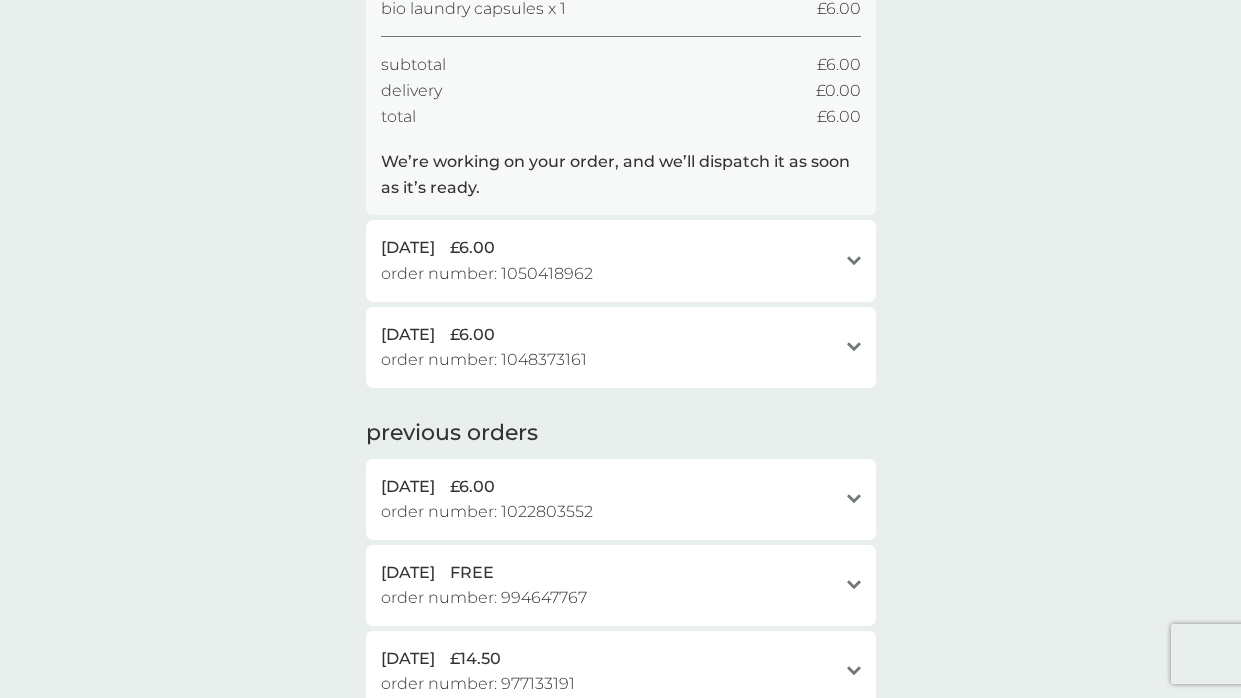 click 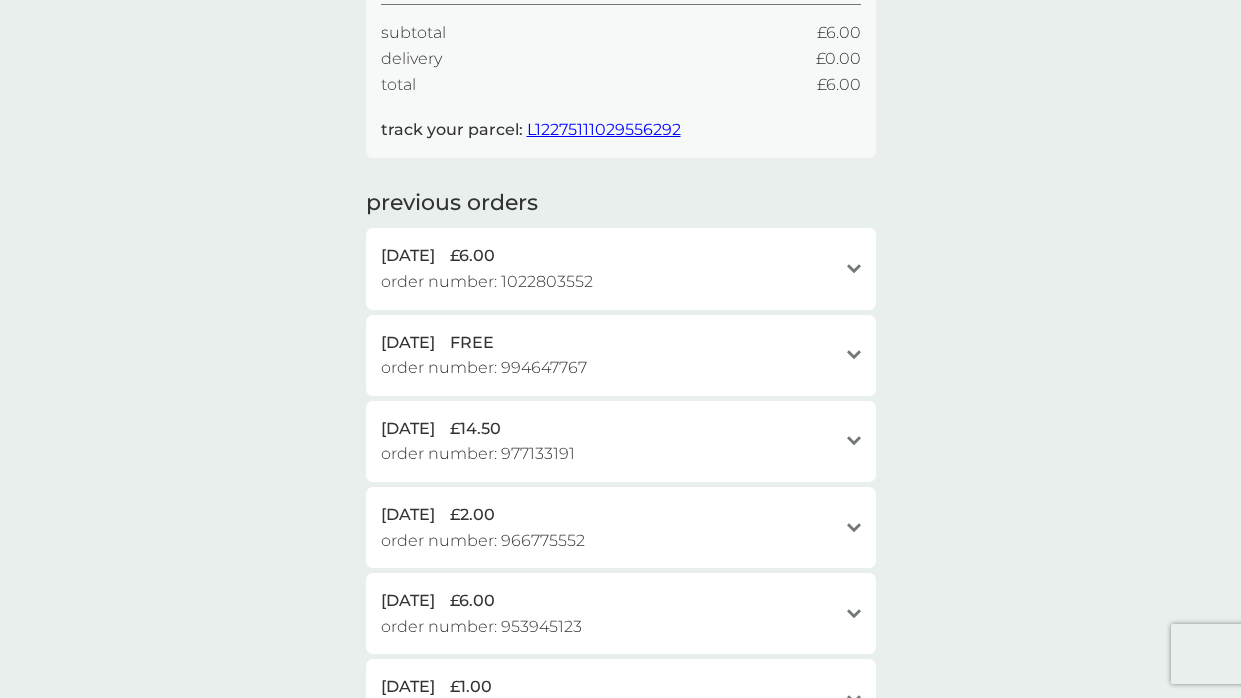 scroll, scrollTop: 731, scrollLeft: 0, axis: vertical 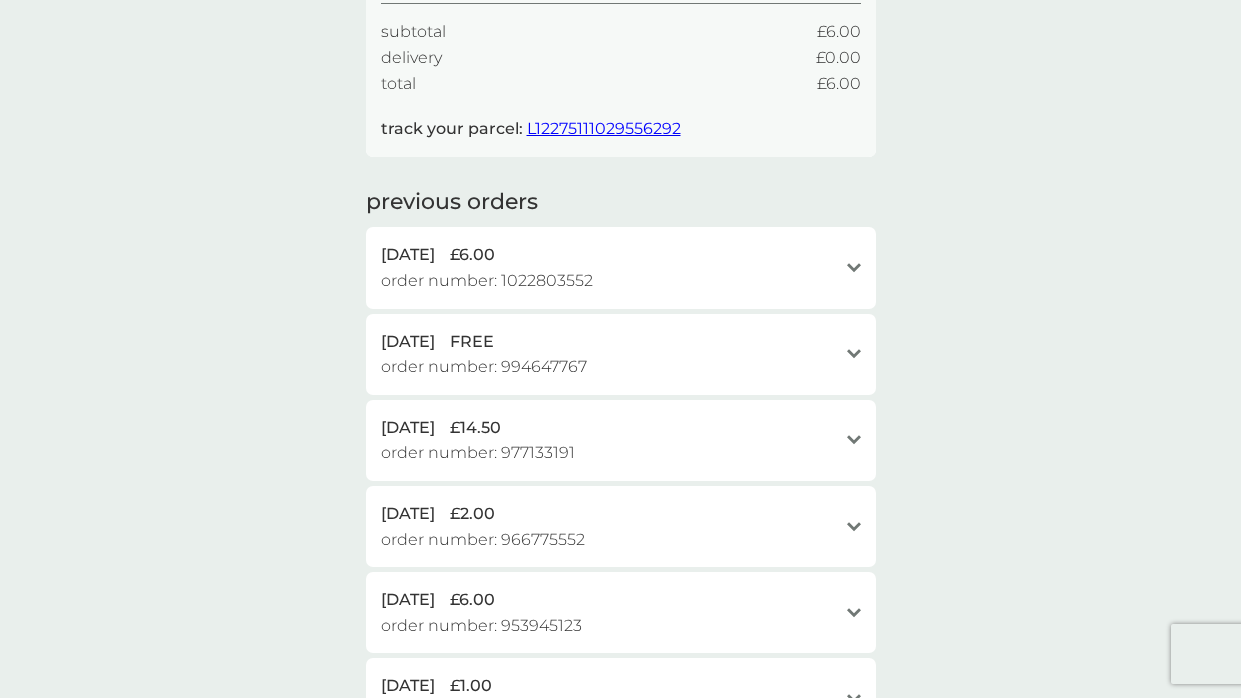 click 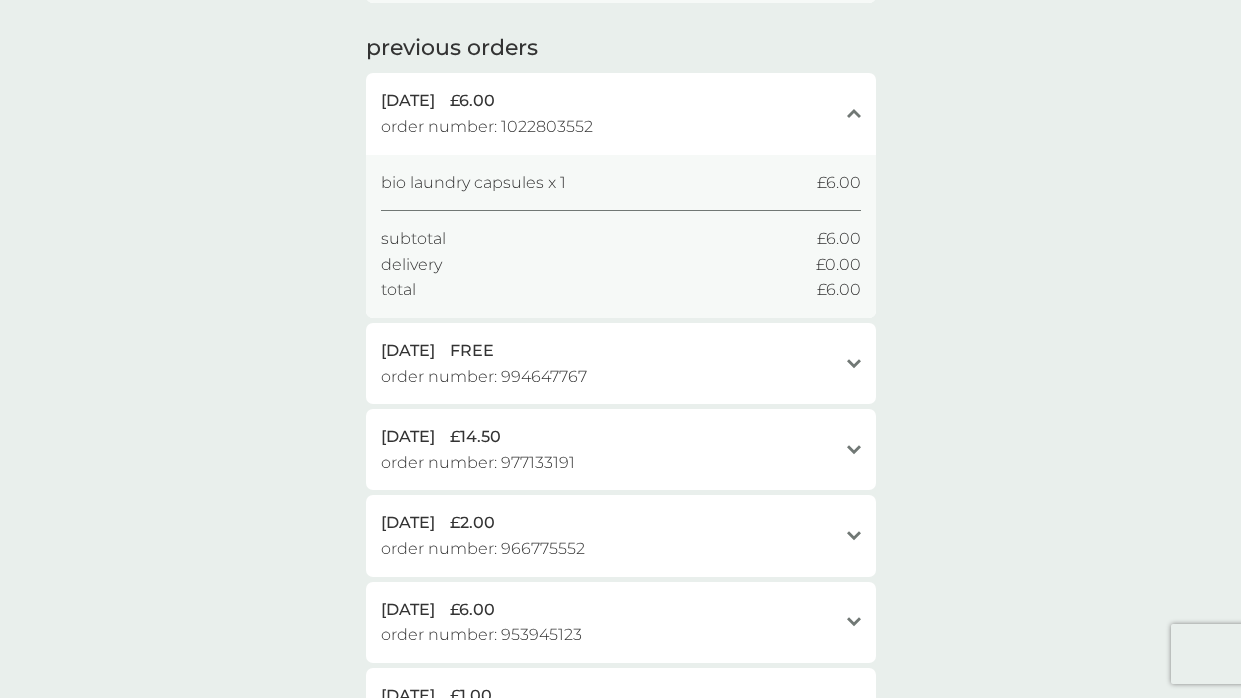 scroll, scrollTop: 0, scrollLeft: 0, axis: both 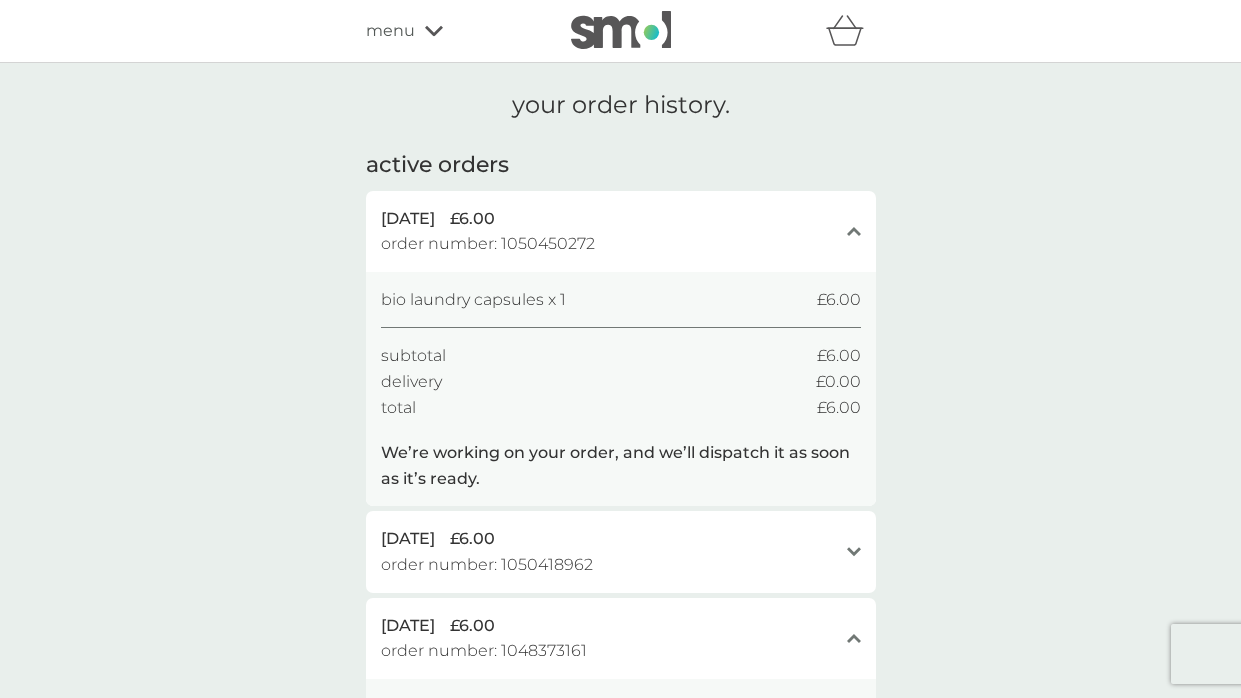 click on "menu" at bounding box center (390, 31) 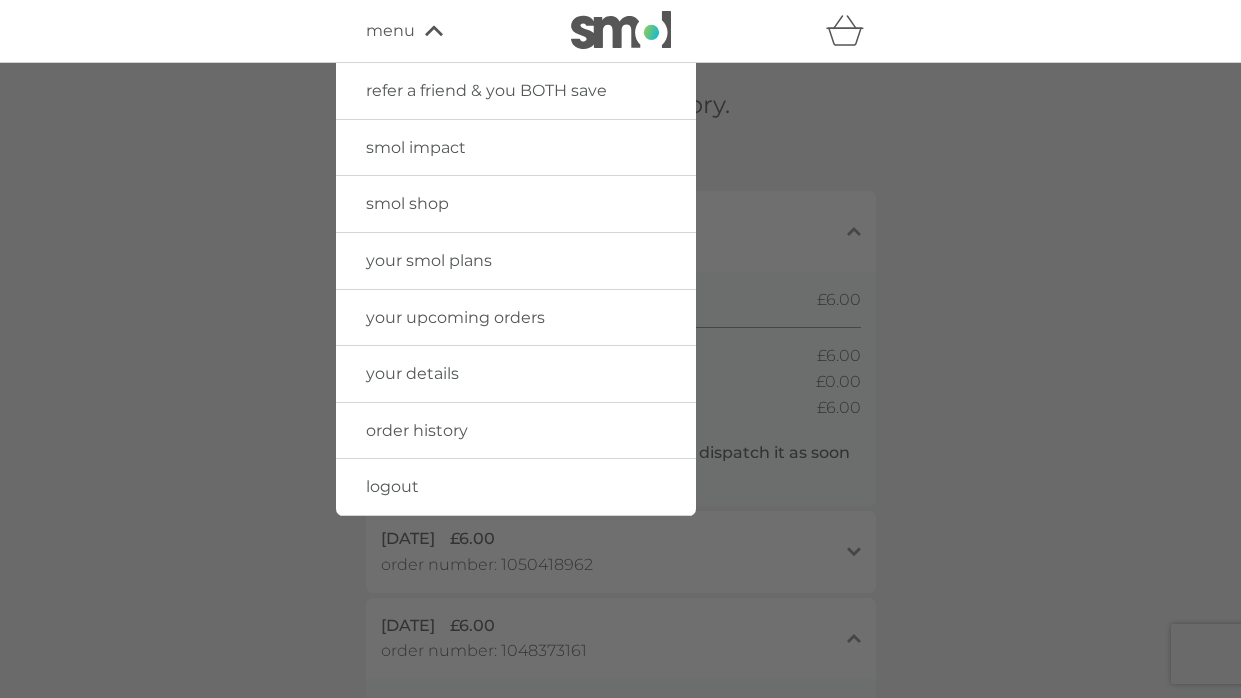 click on "your smol plans" at bounding box center [429, 260] 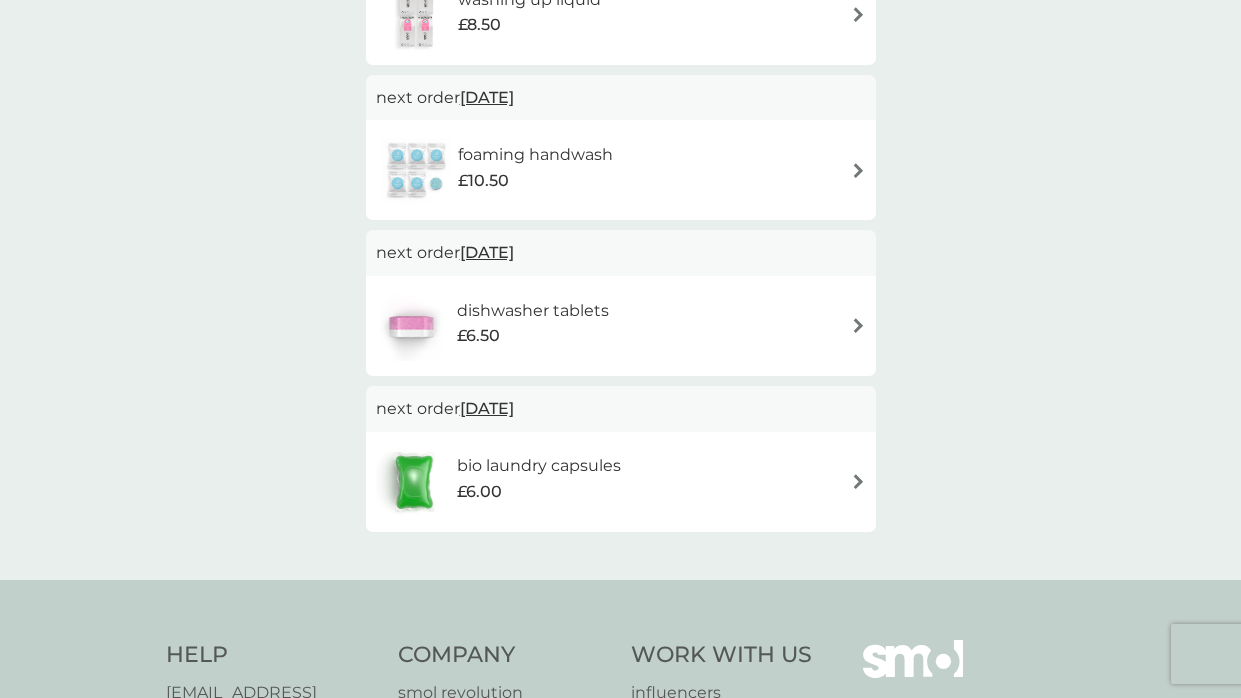 scroll, scrollTop: 496, scrollLeft: 0, axis: vertical 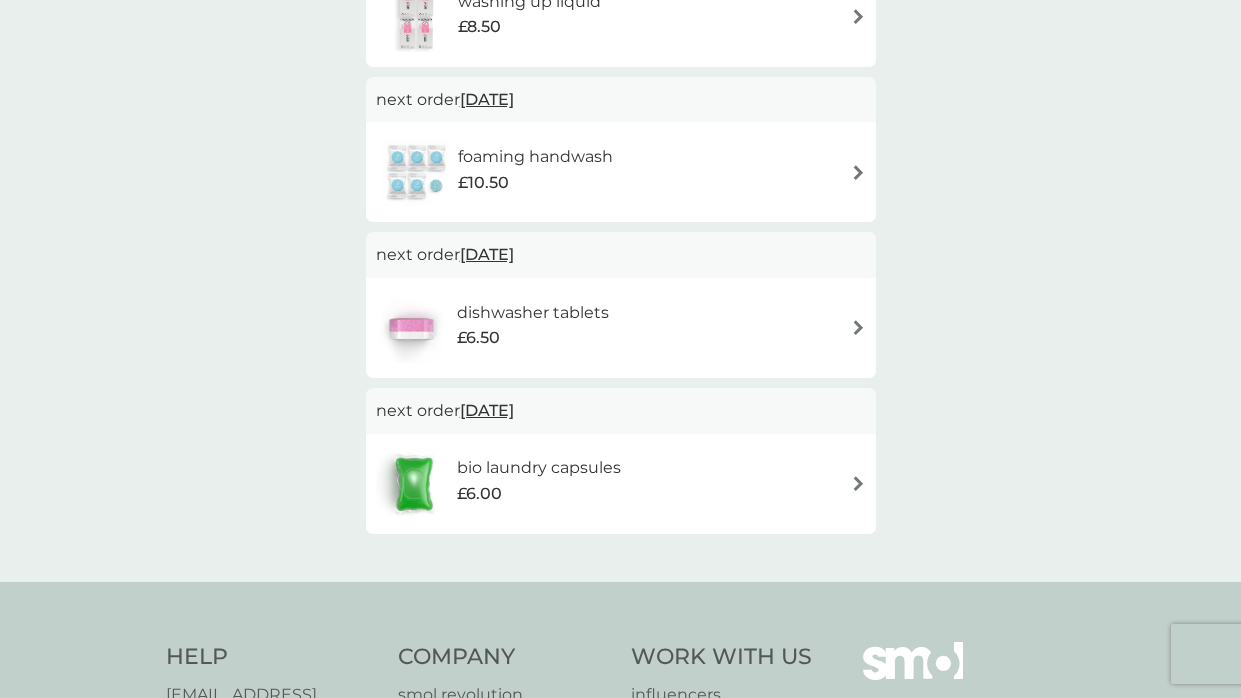 click on "[DATE]" at bounding box center (487, 410) 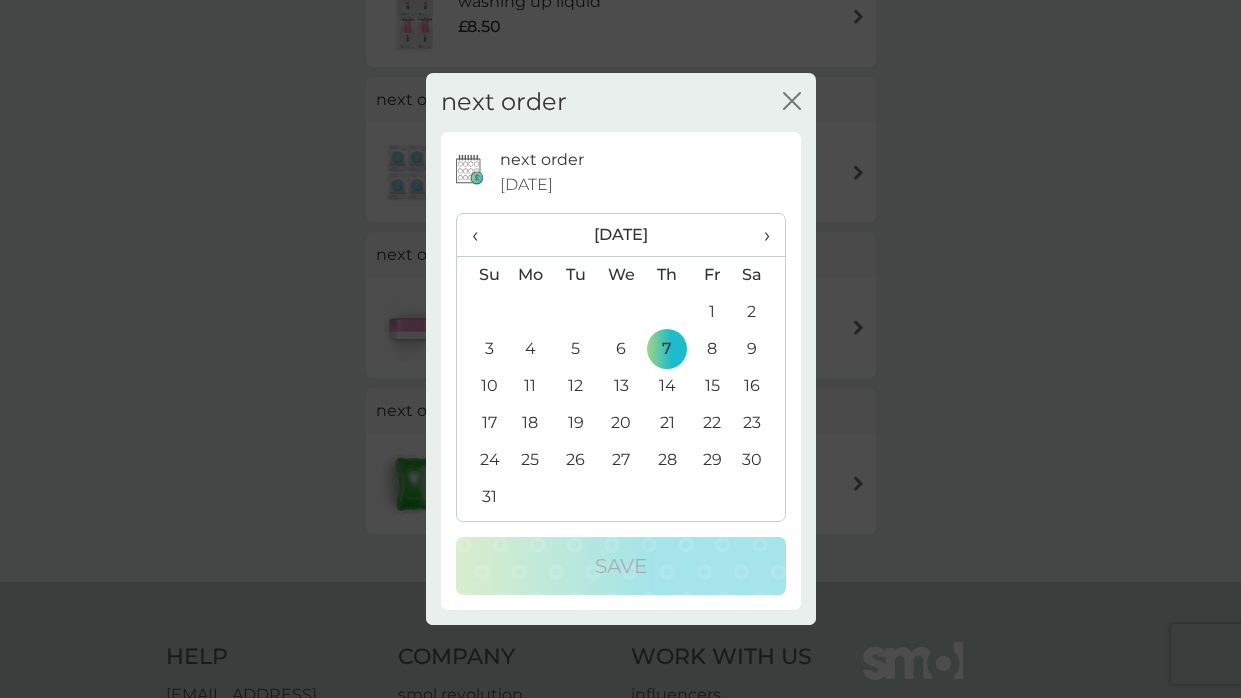 click on "‹" at bounding box center (482, 235) 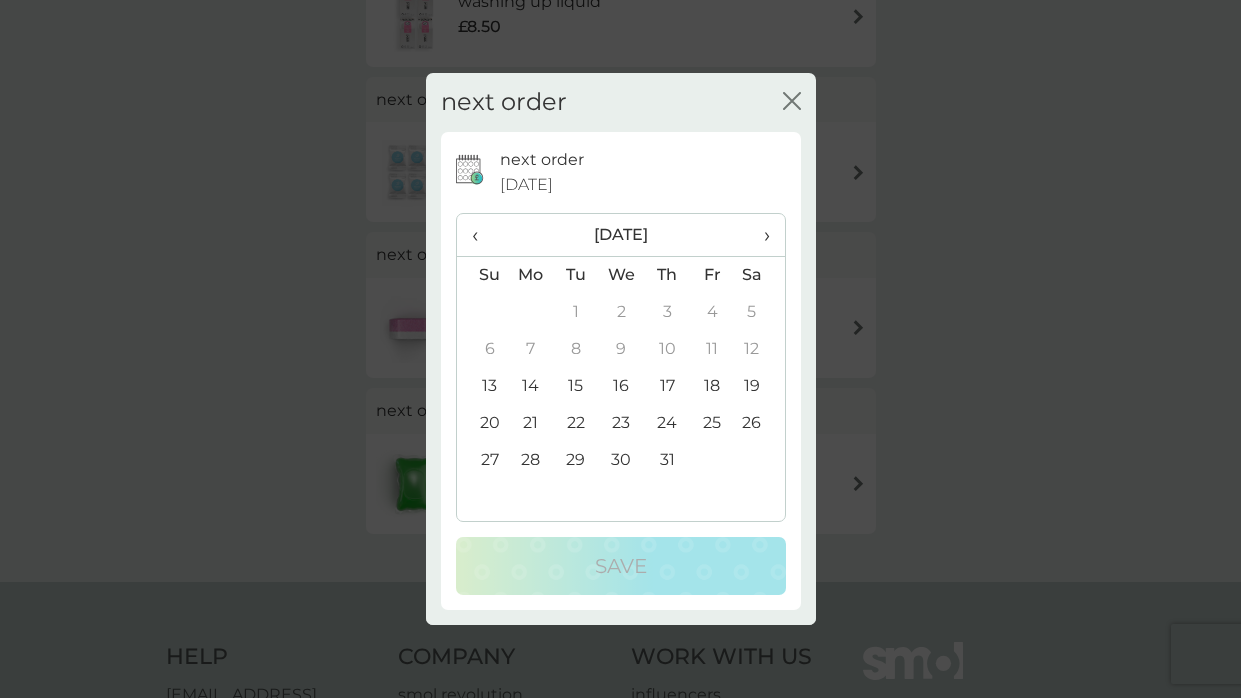 click on "31" at bounding box center [667, 460] 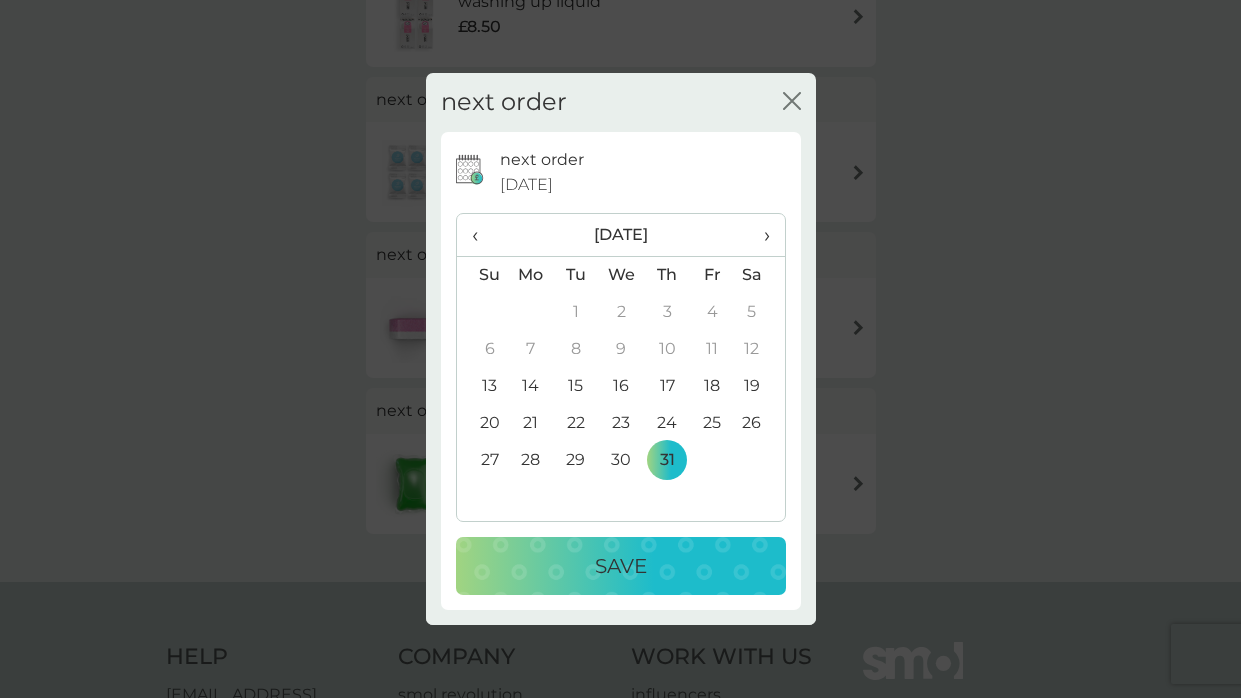 click on "Save" at bounding box center (621, 566) 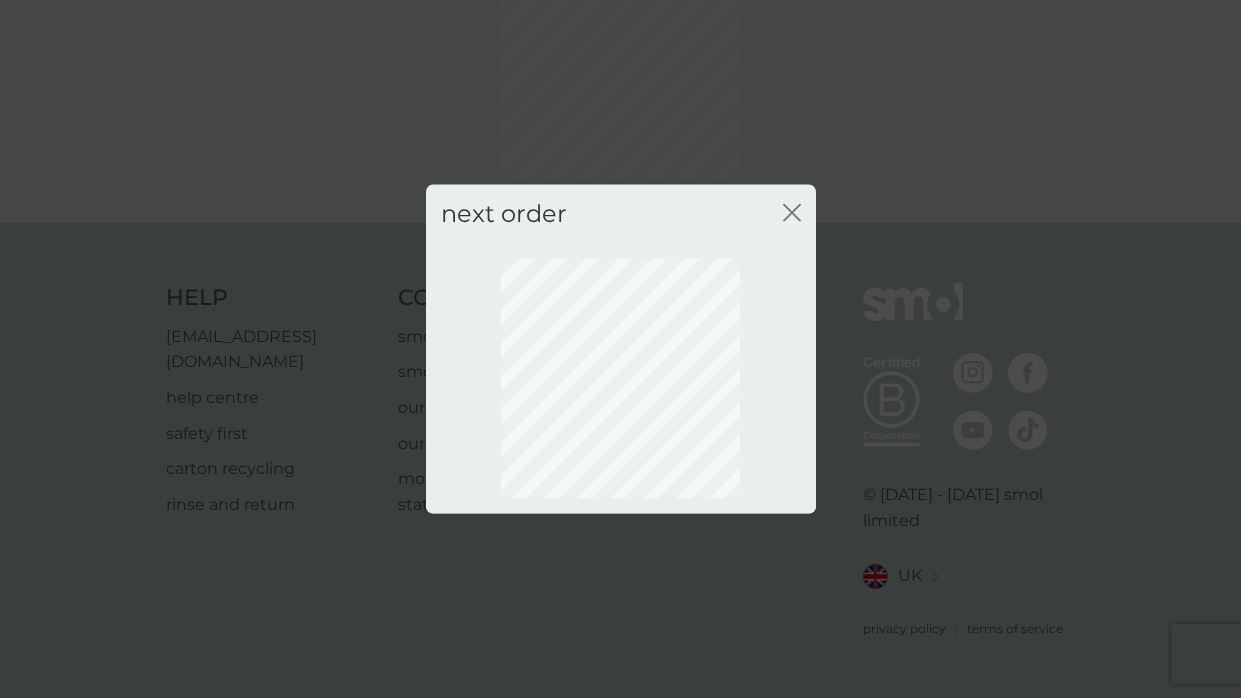 scroll, scrollTop: 141, scrollLeft: 0, axis: vertical 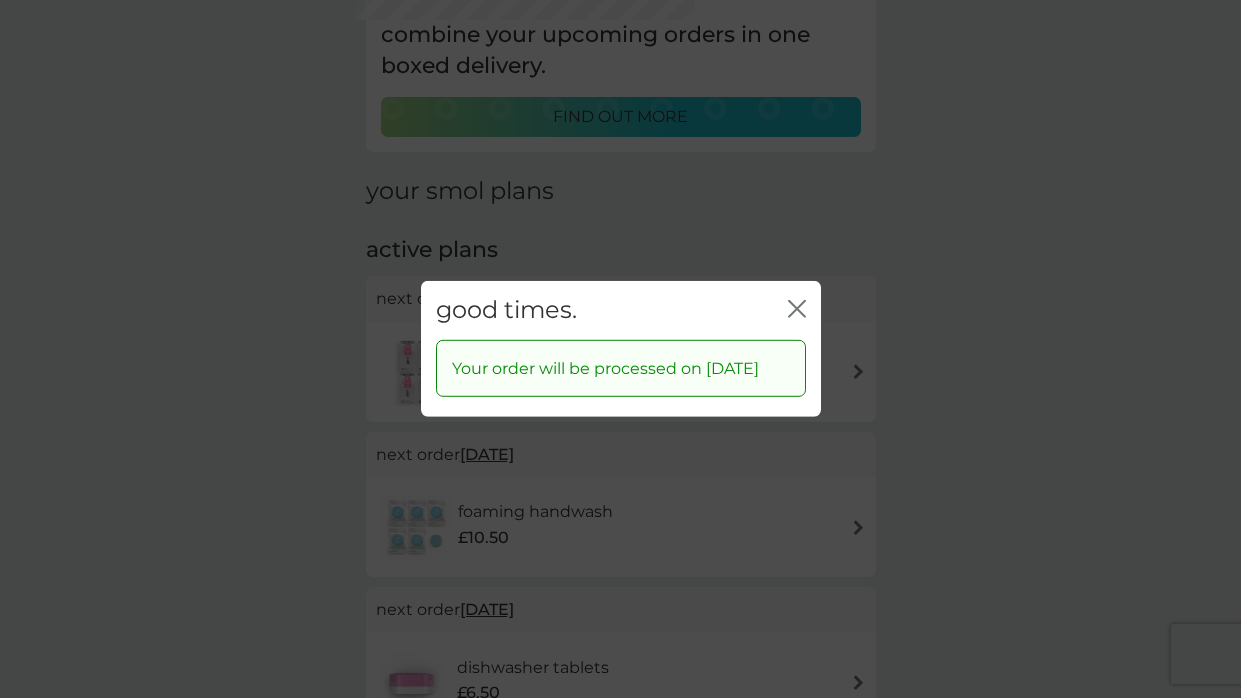 click 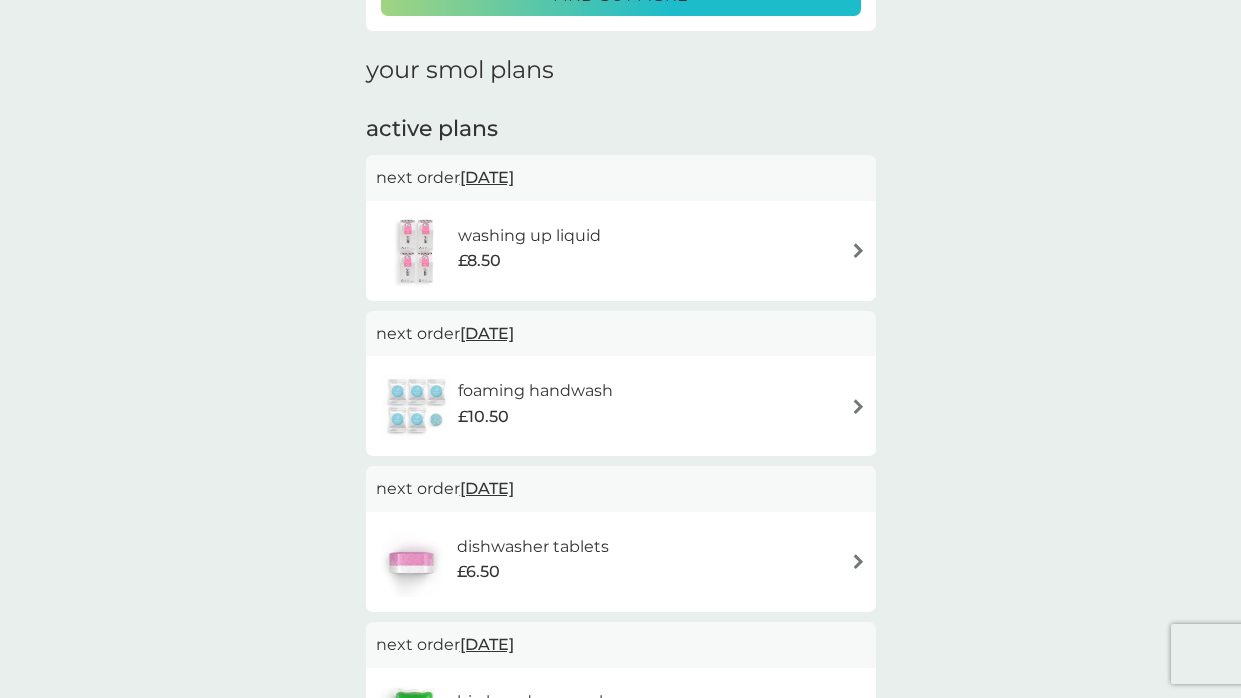 scroll, scrollTop: 0, scrollLeft: 0, axis: both 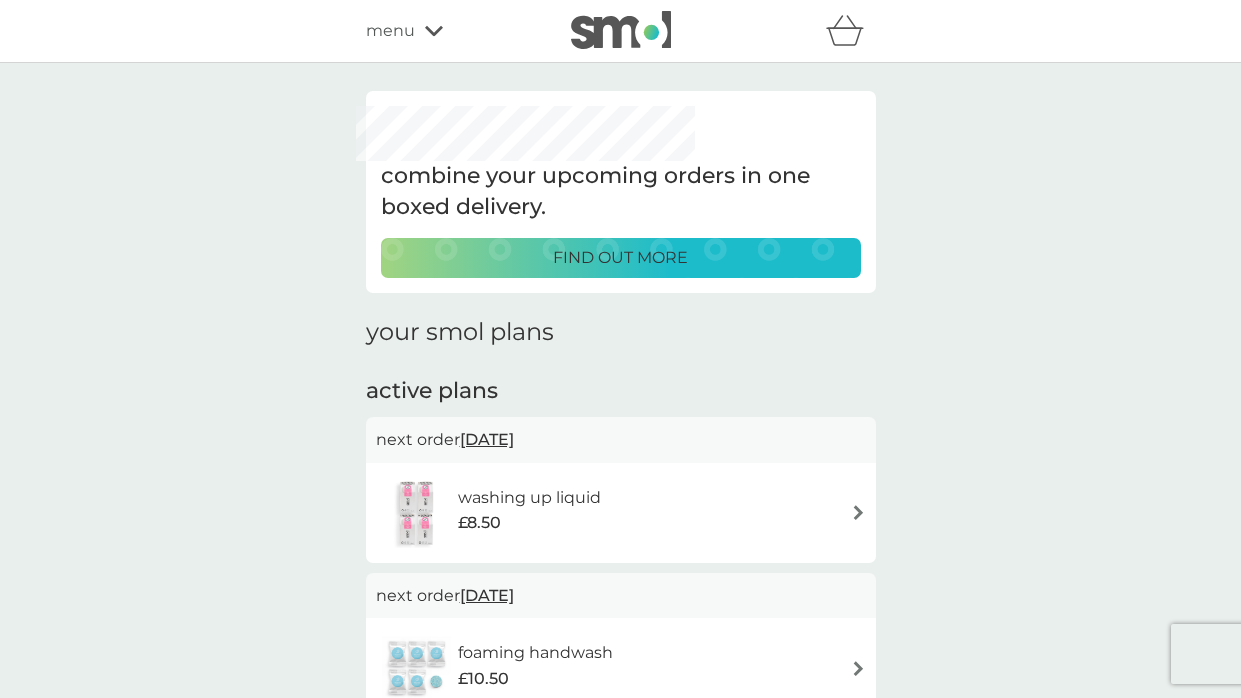 click on "menu" at bounding box center [451, 31] 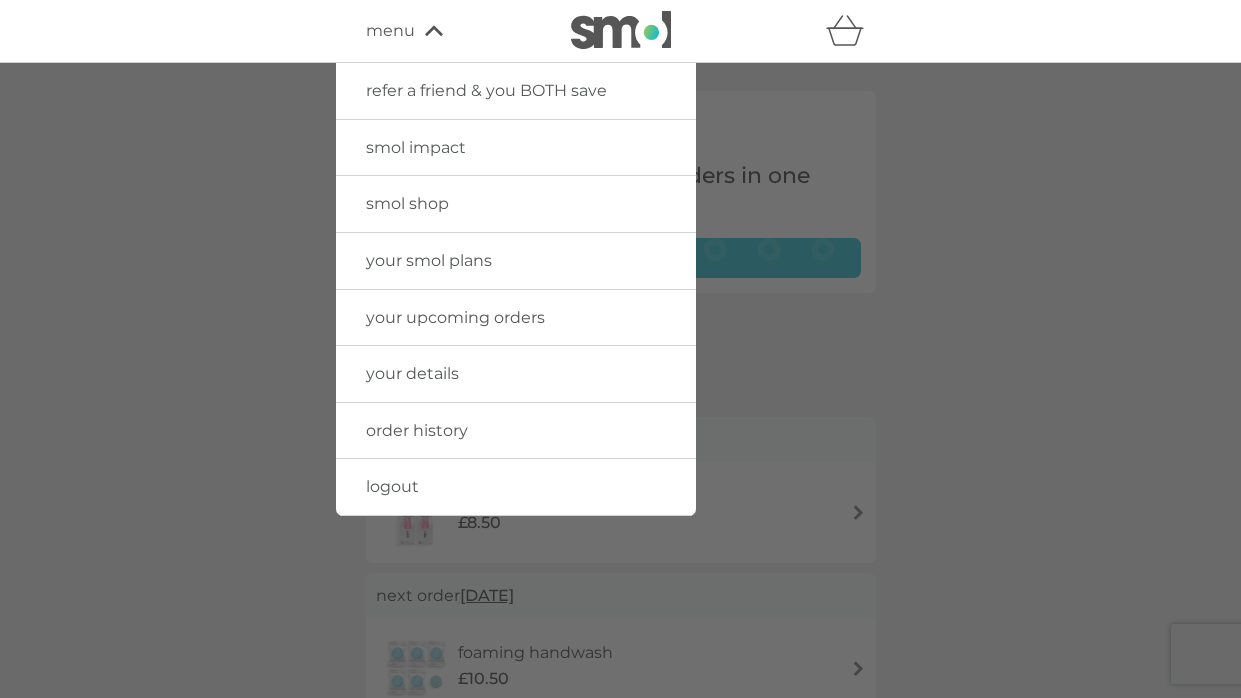 click on "order history" at bounding box center (417, 430) 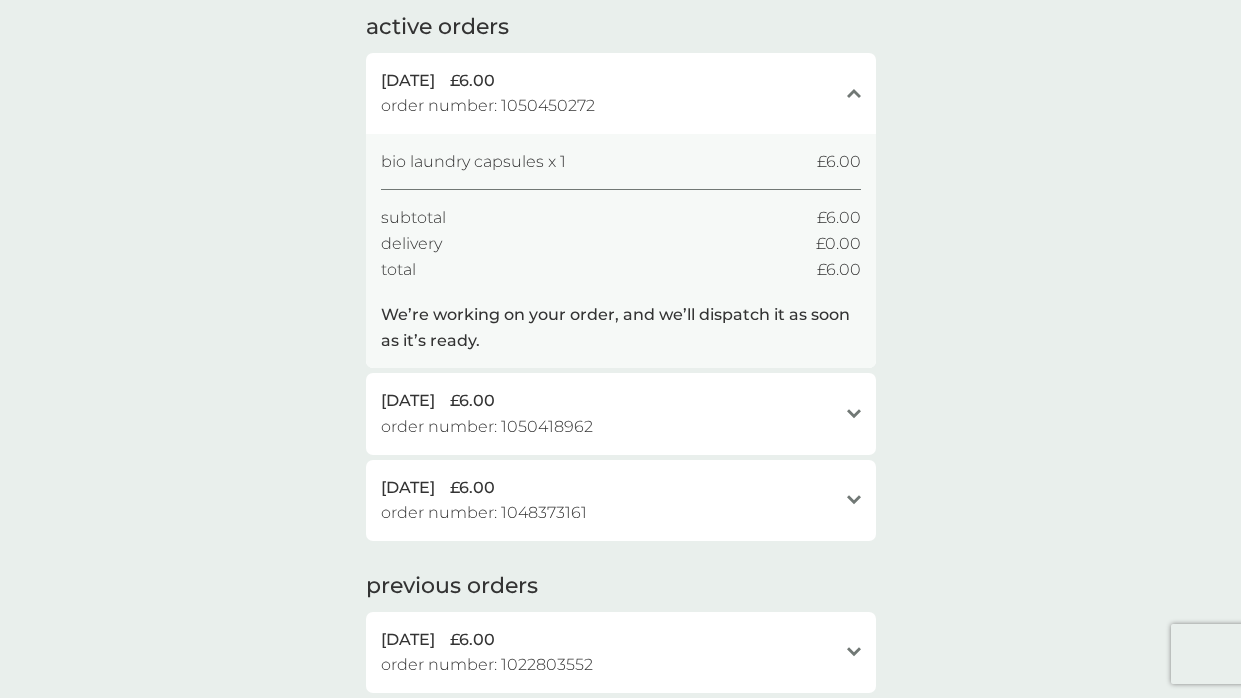 scroll, scrollTop: 147, scrollLeft: 0, axis: vertical 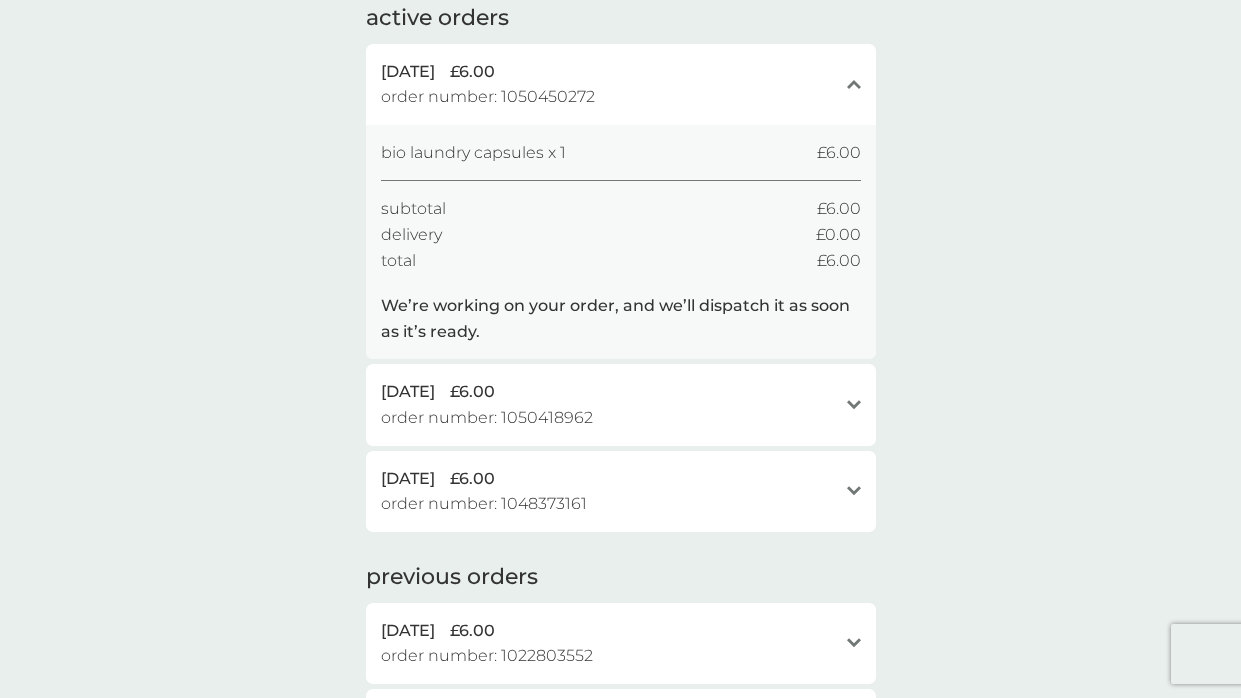 click on "open" at bounding box center (854, 405) 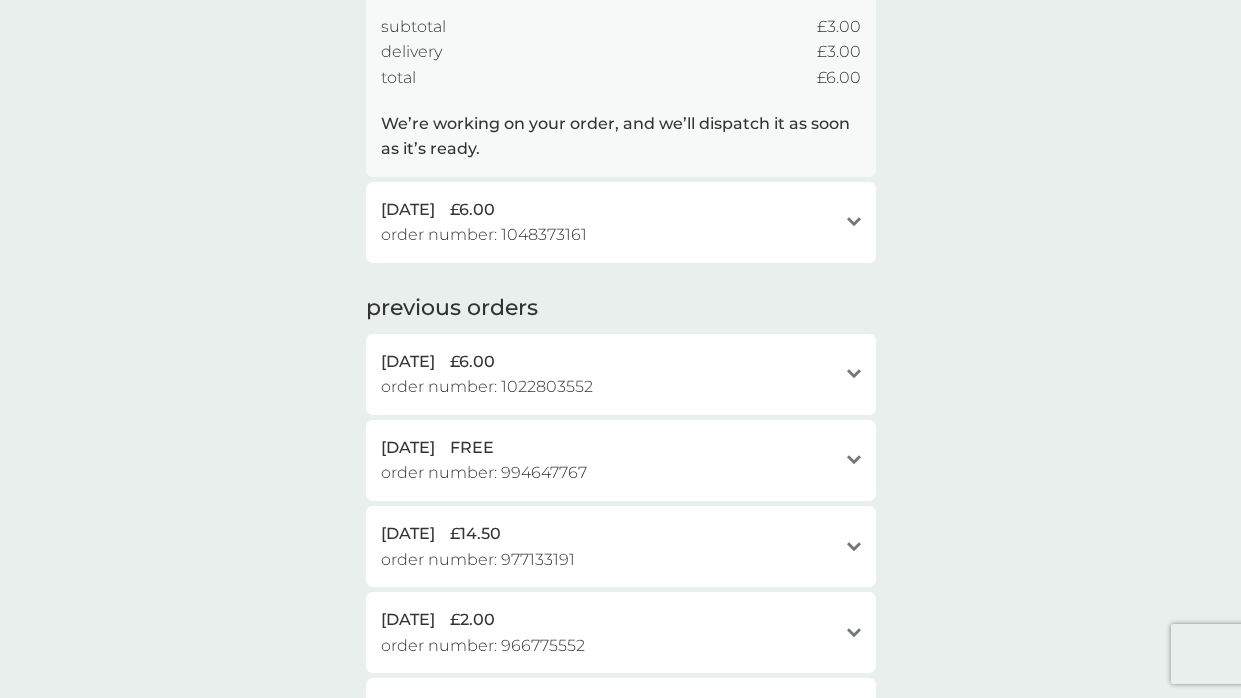 scroll, scrollTop: 675, scrollLeft: 0, axis: vertical 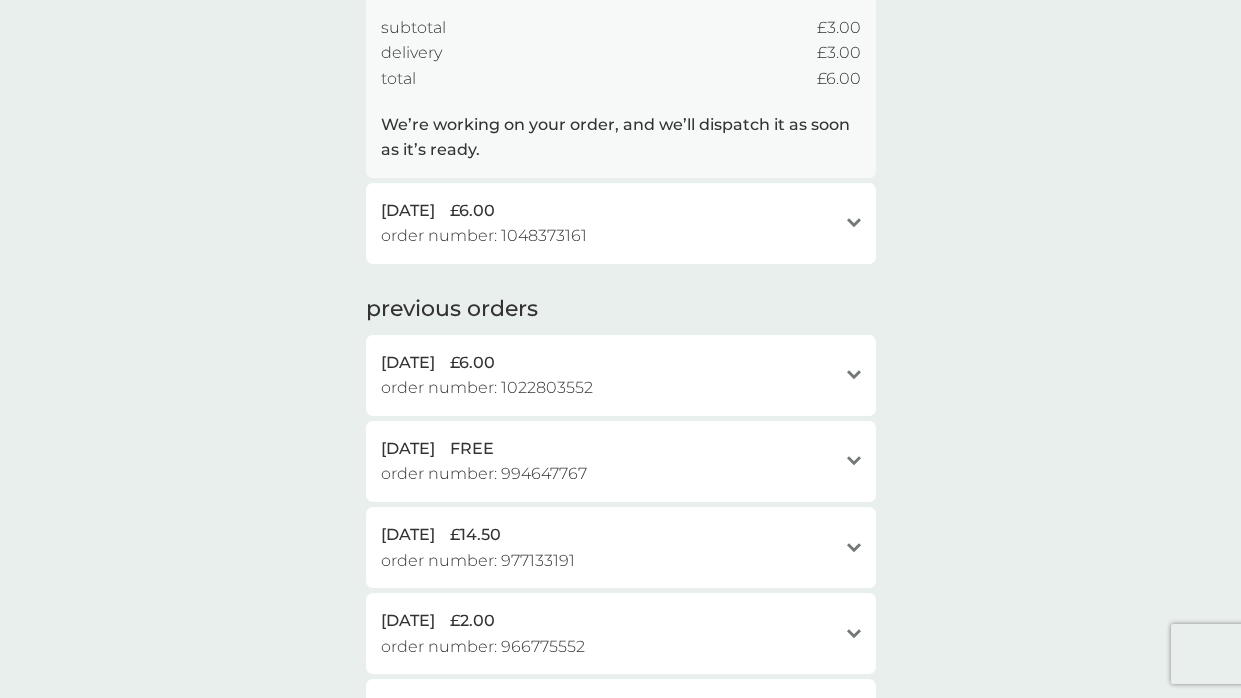 click on "open" 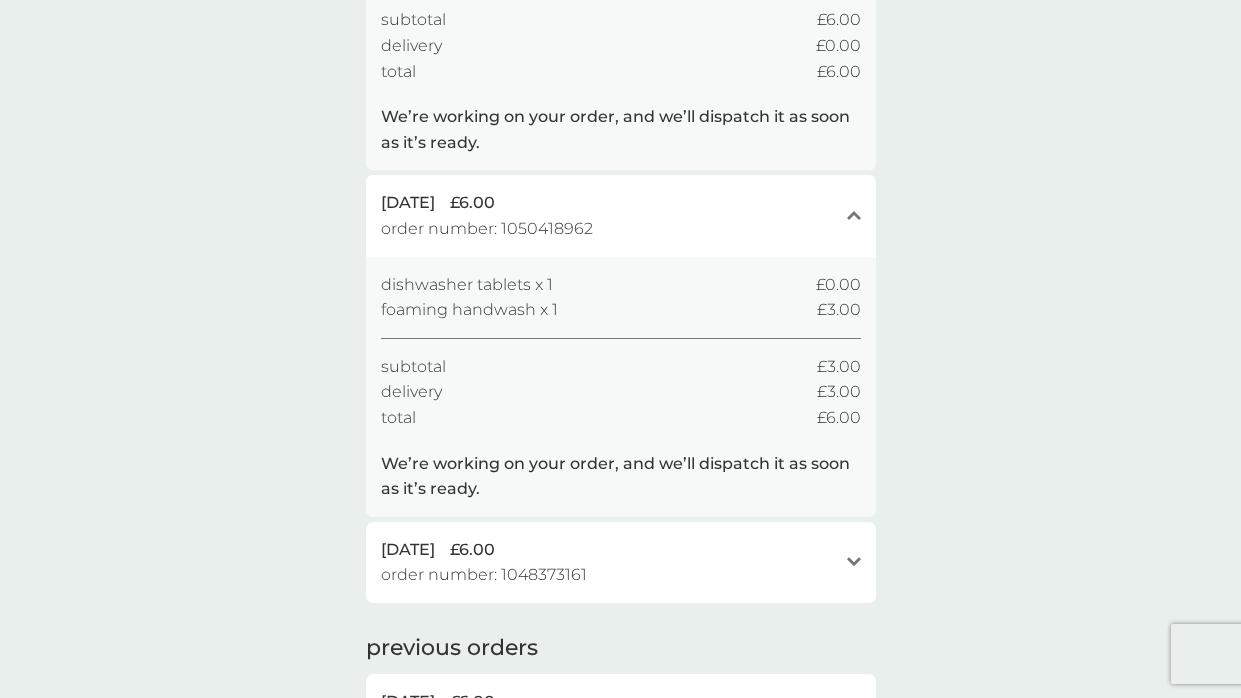 scroll, scrollTop: 0, scrollLeft: 0, axis: both 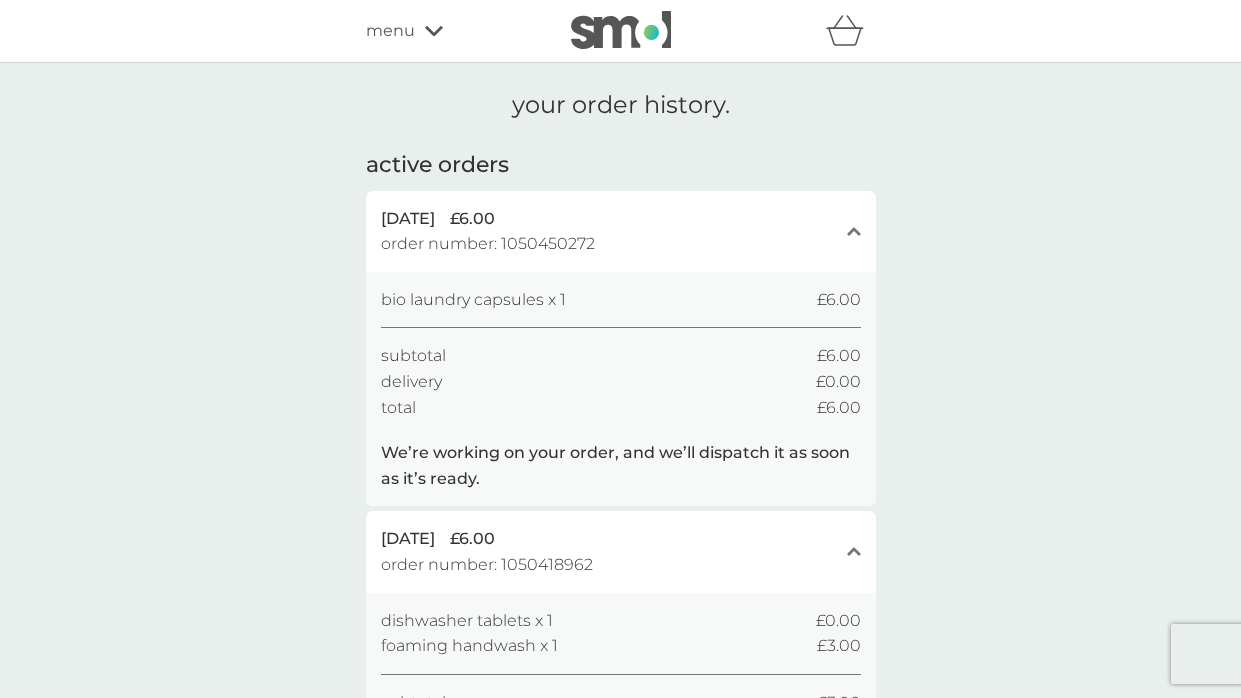 click 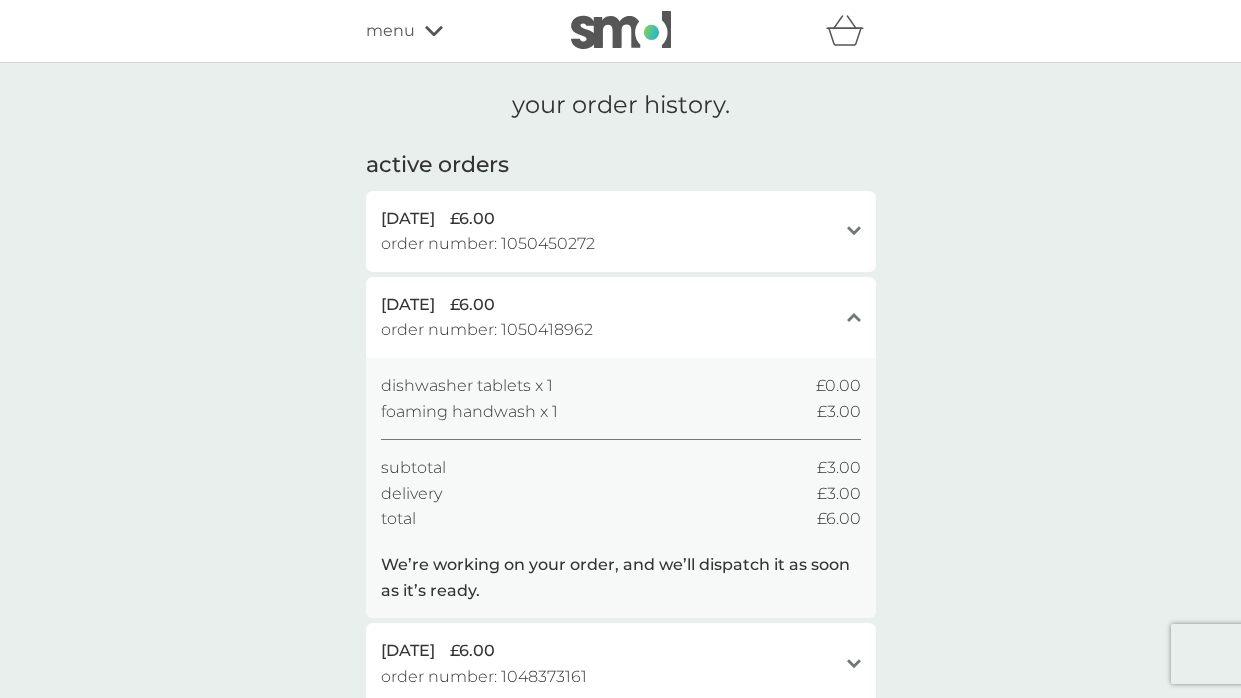 click on "close" 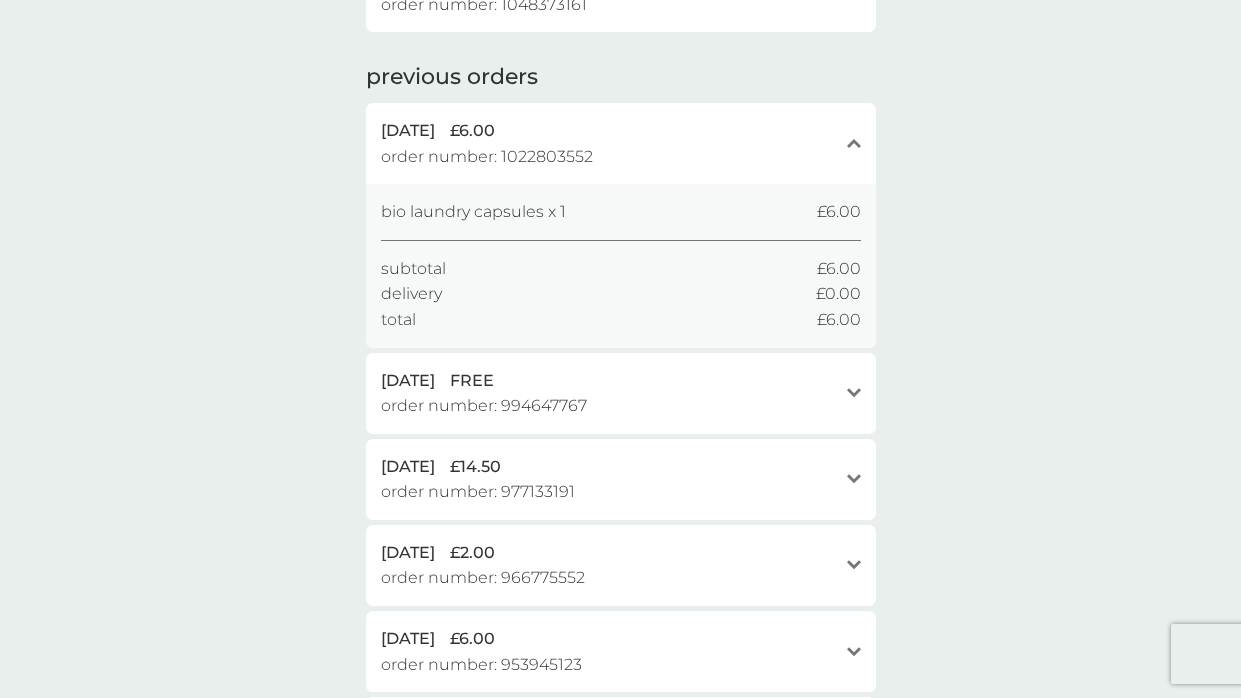scroll, scrollTop: 0, scrollLeft: 0, axis: both 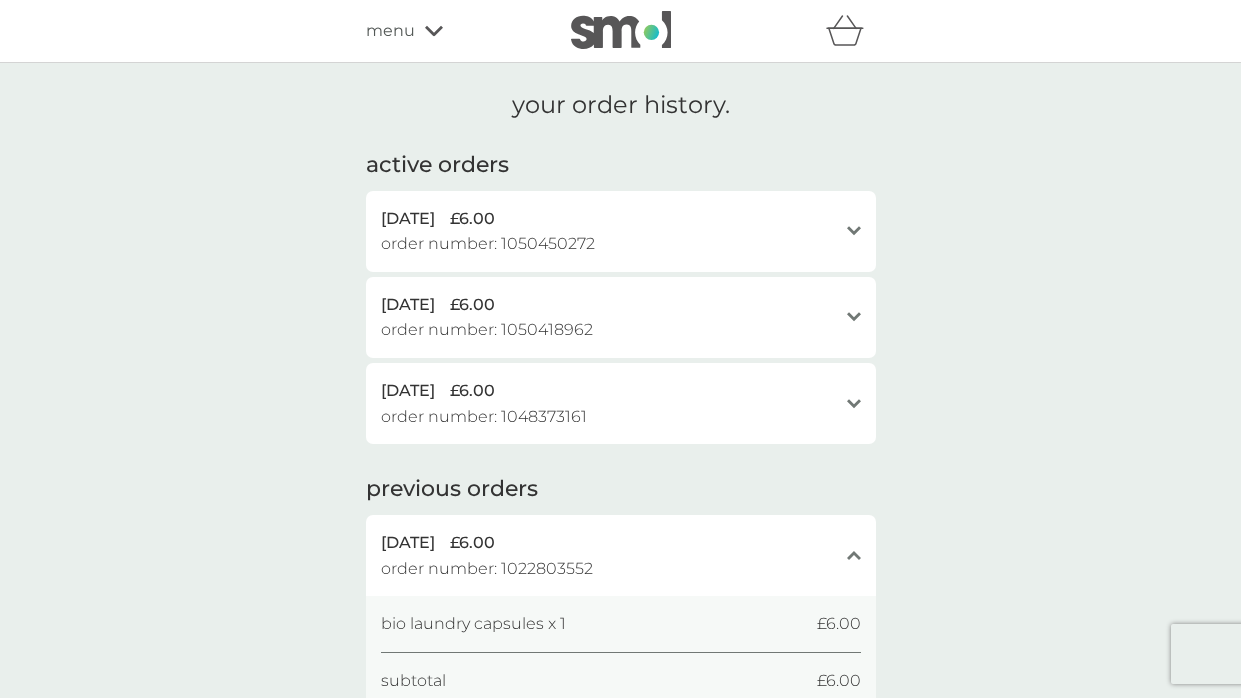 click on "menu" at bounding box center (390, 31) 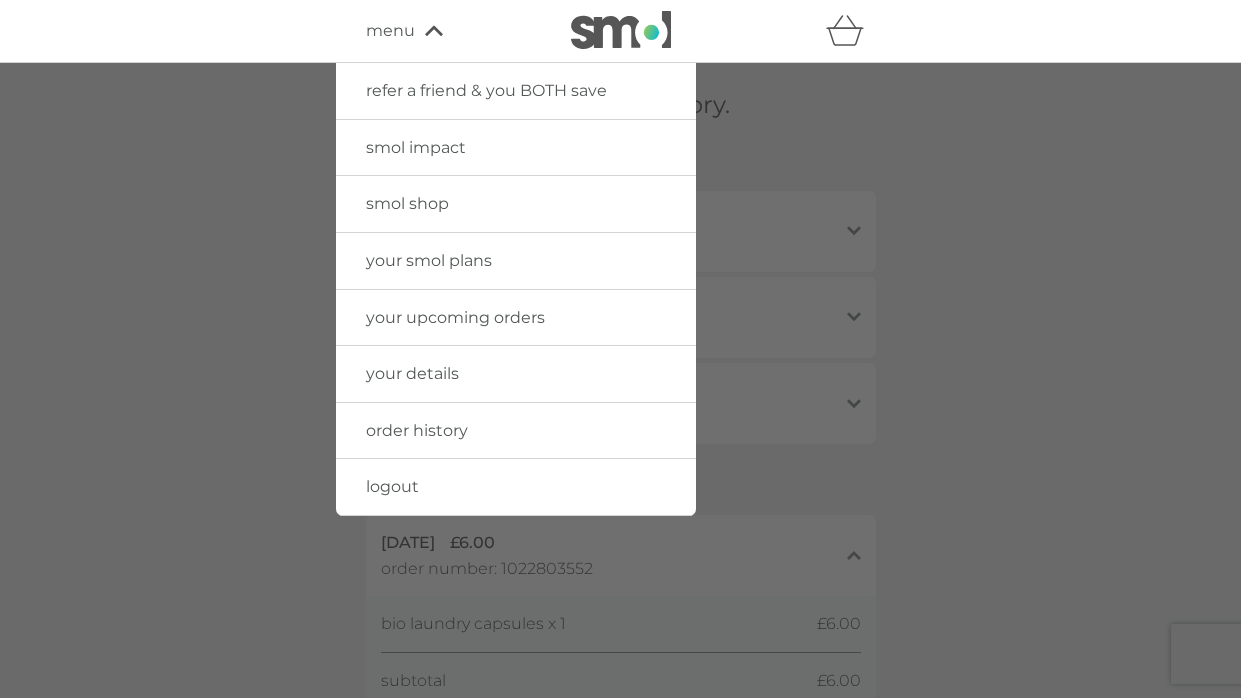 click on "order history" at bounding box center (417, 430) 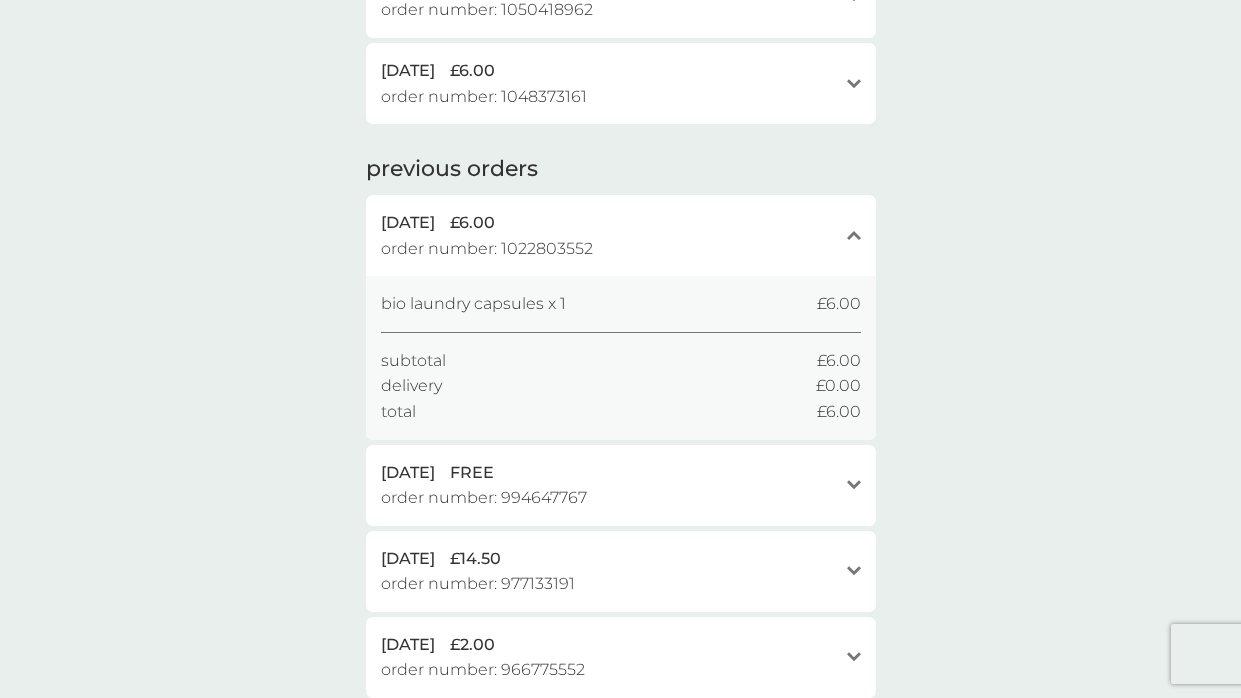 scroll, scrollTop: 321, scrollLeft: 0, axis: vertical 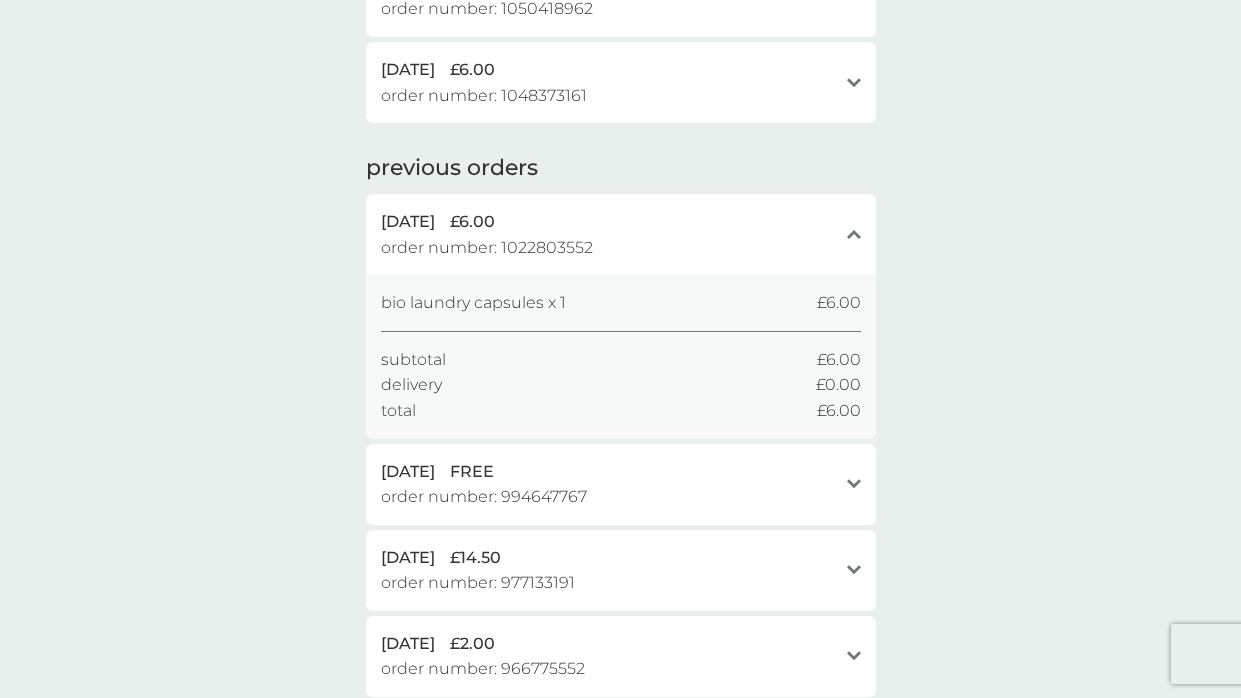 click on "open" 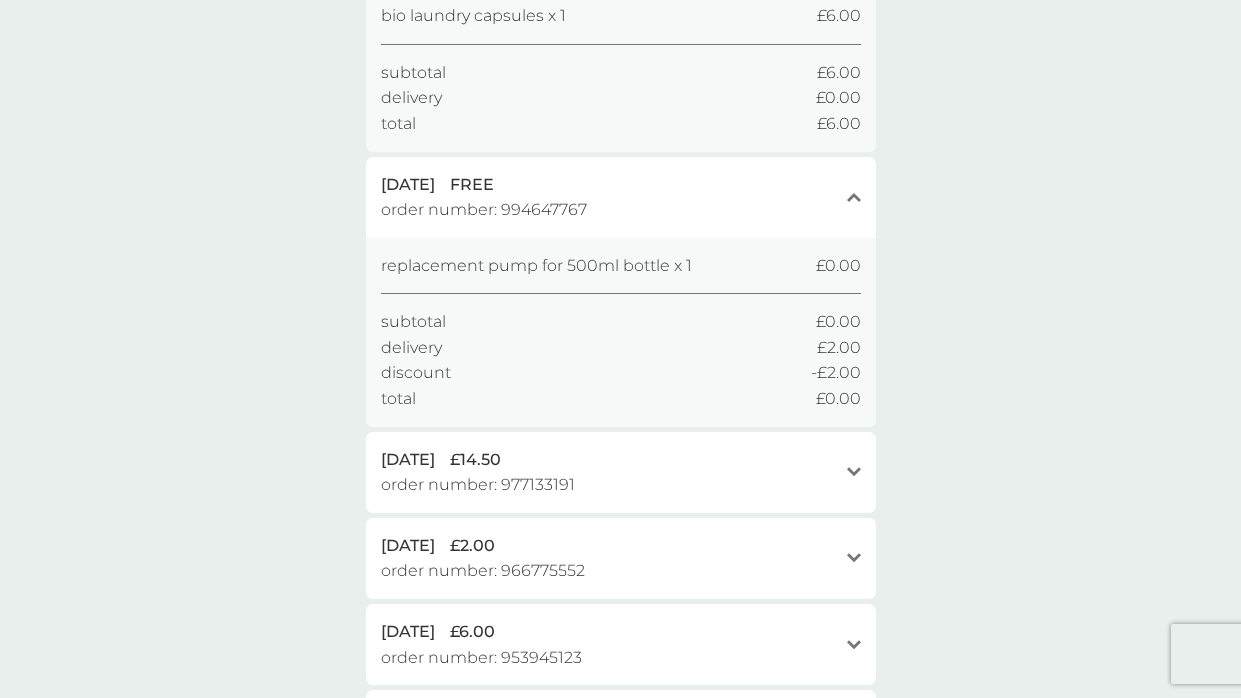scroll, scrollTop: 604, scrollLeft: 0, axis: vertical 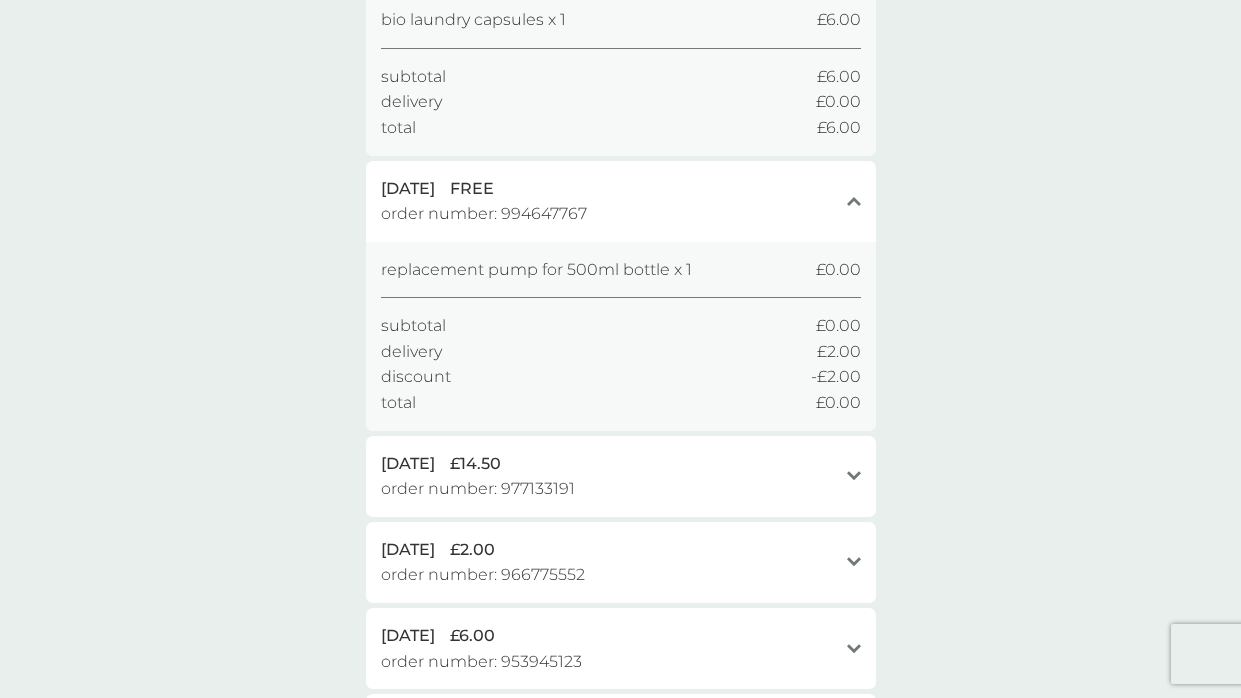 click on "open" 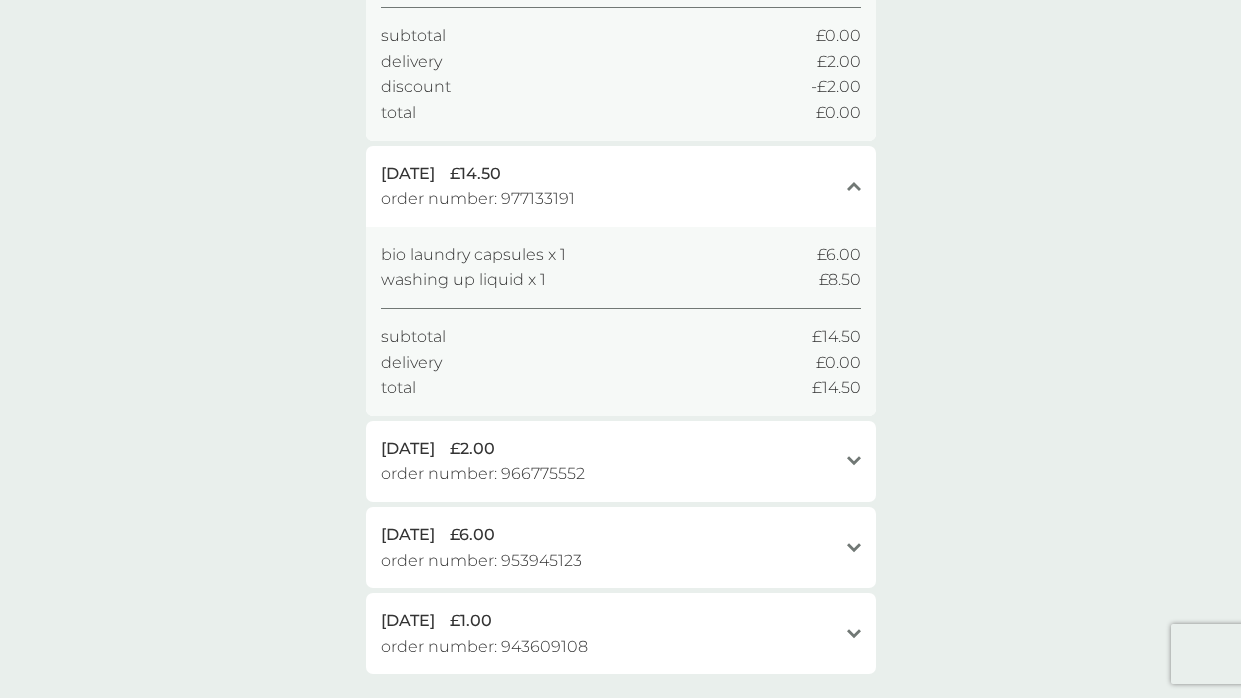 scroll, scrollTop: 893, scrollLeft: 0, axis: vertical 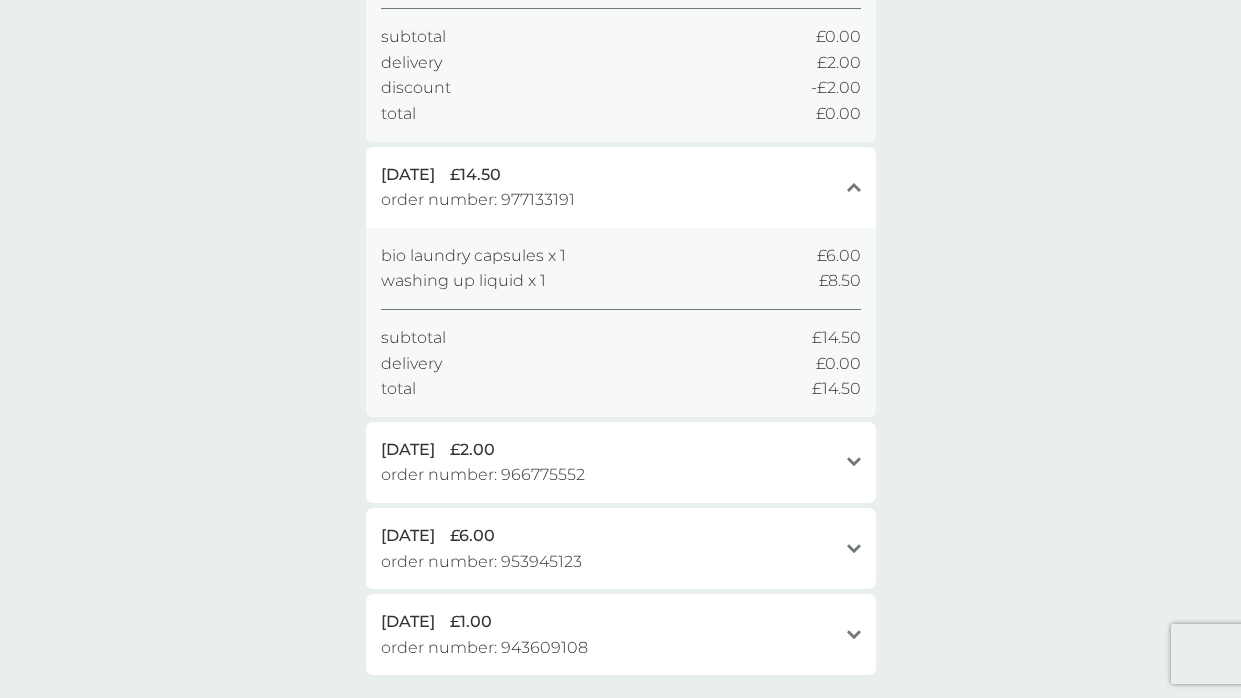 click on "open" at bounding box center (854, 462) 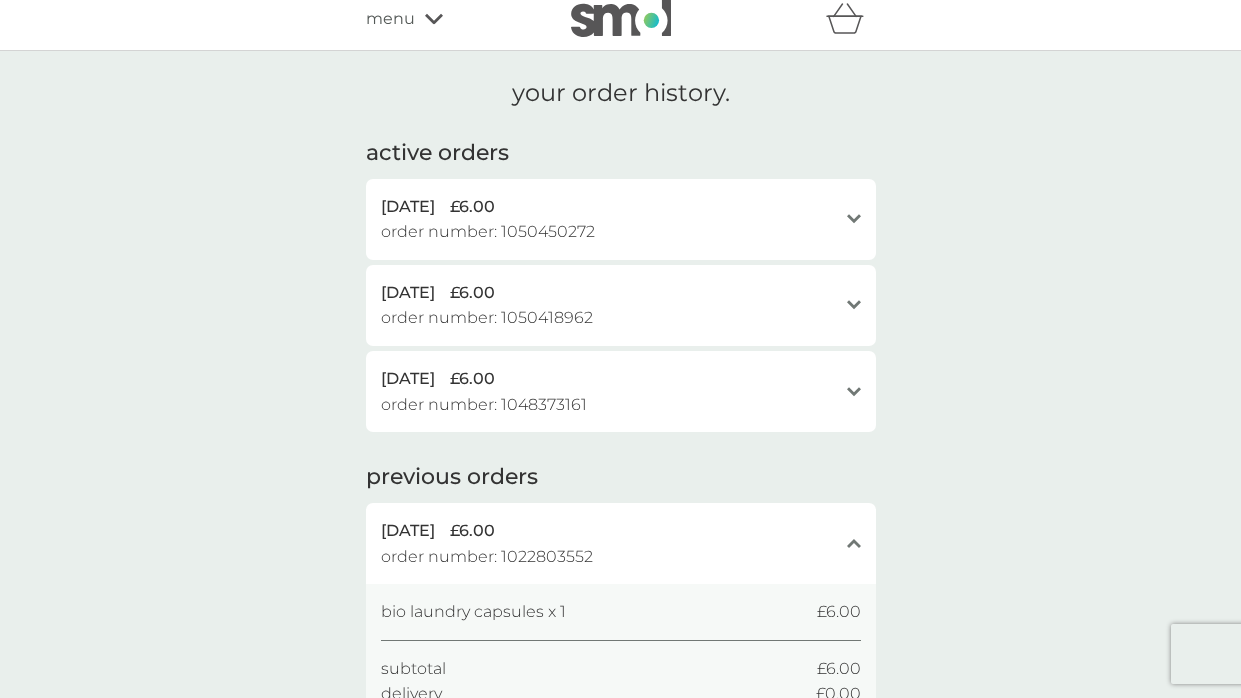 scroll, scrollTop: 0, scrollLeft: 0, axis: both 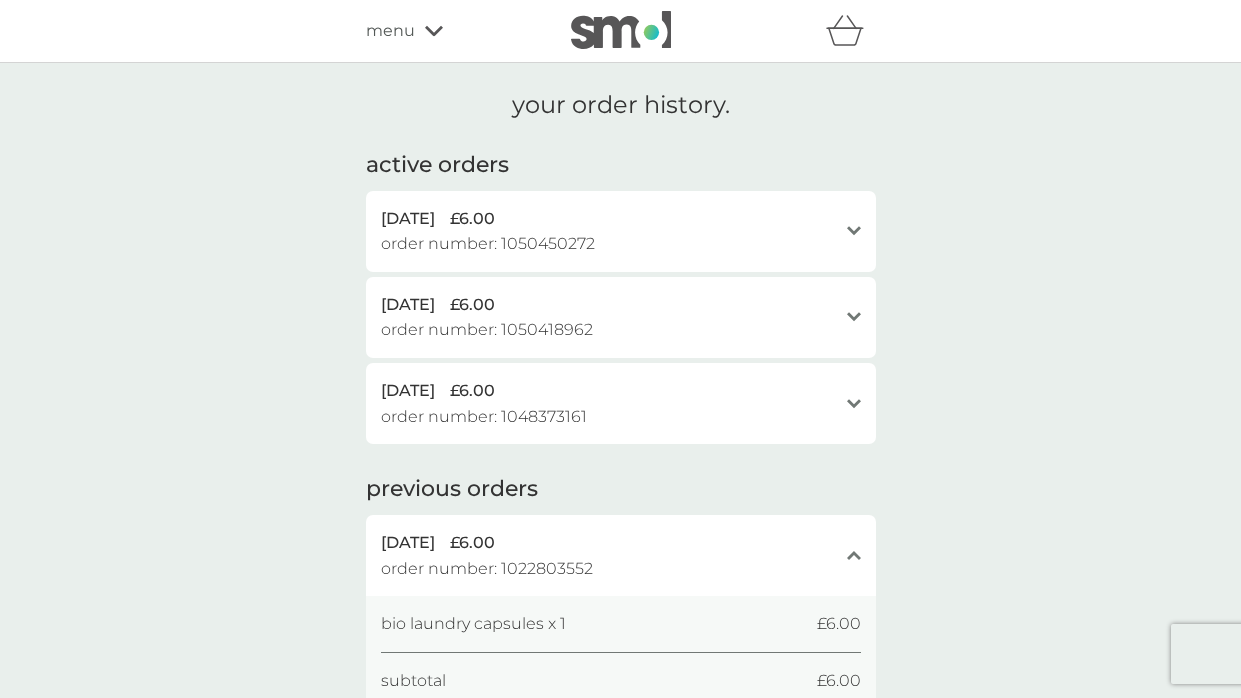 click on "[DATE] £6.00" at bounding box center (609, 219) 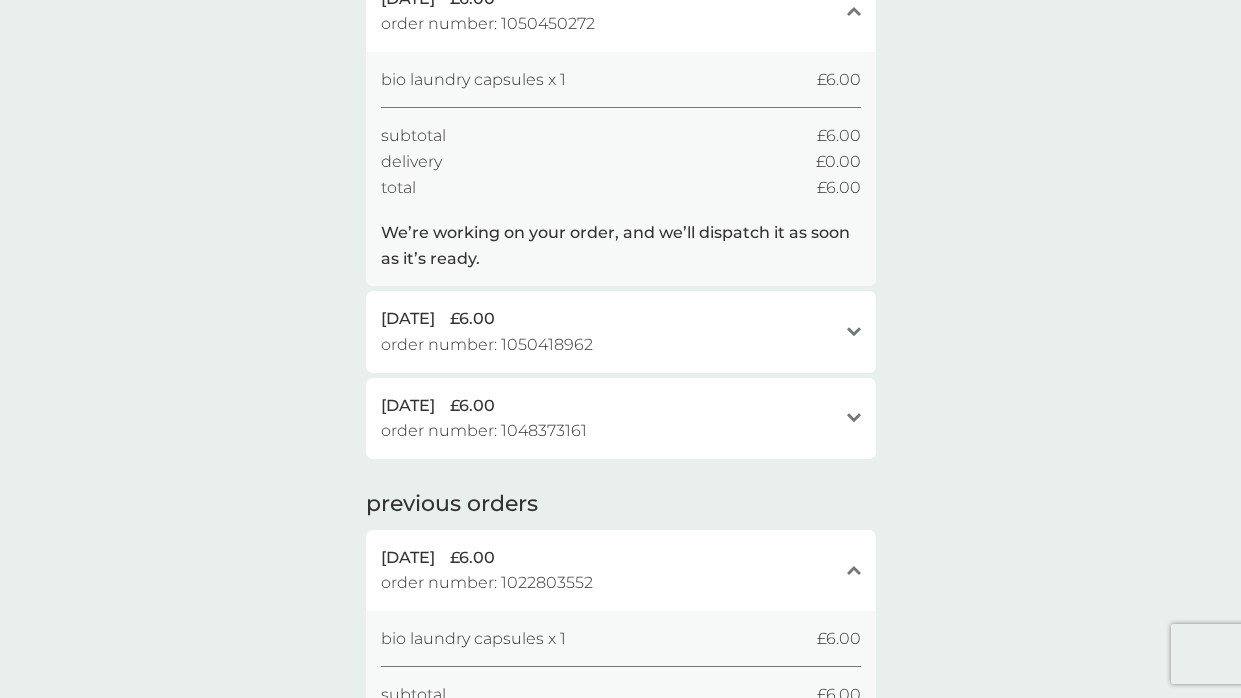 scroll, scrollTop: 218, scrollLeft: 0, axis: vertical 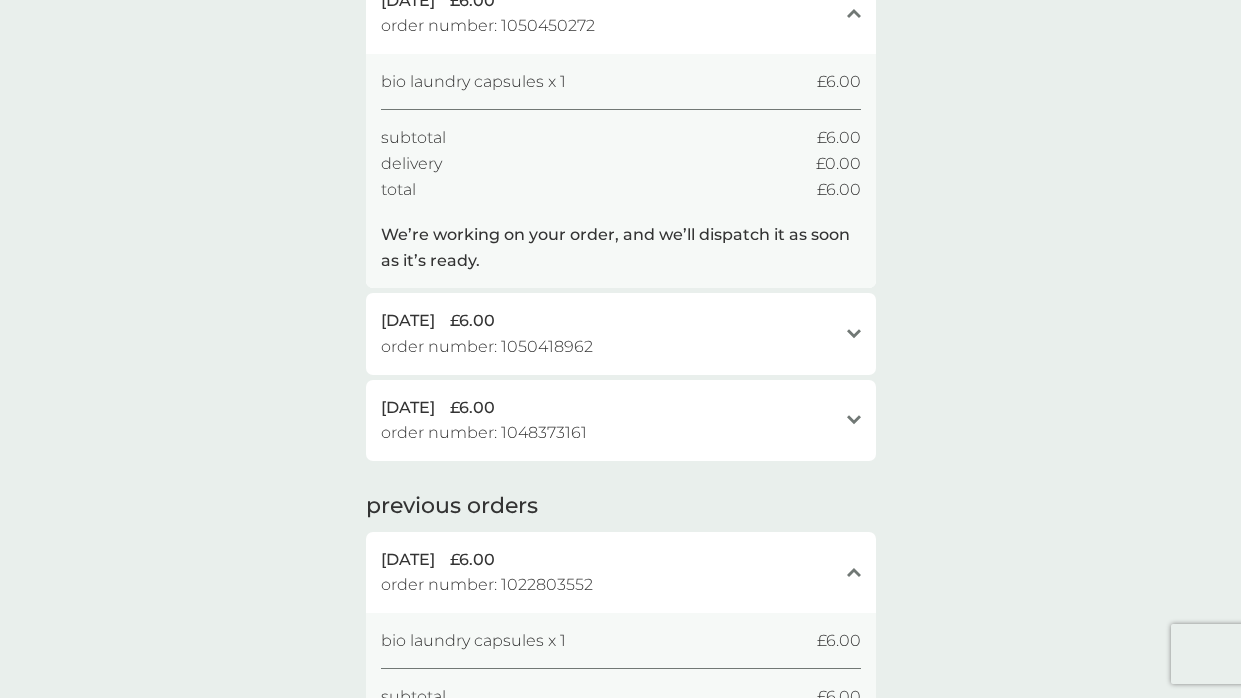 click on "[DATE] £6.00" at bounding box center (609, 321) 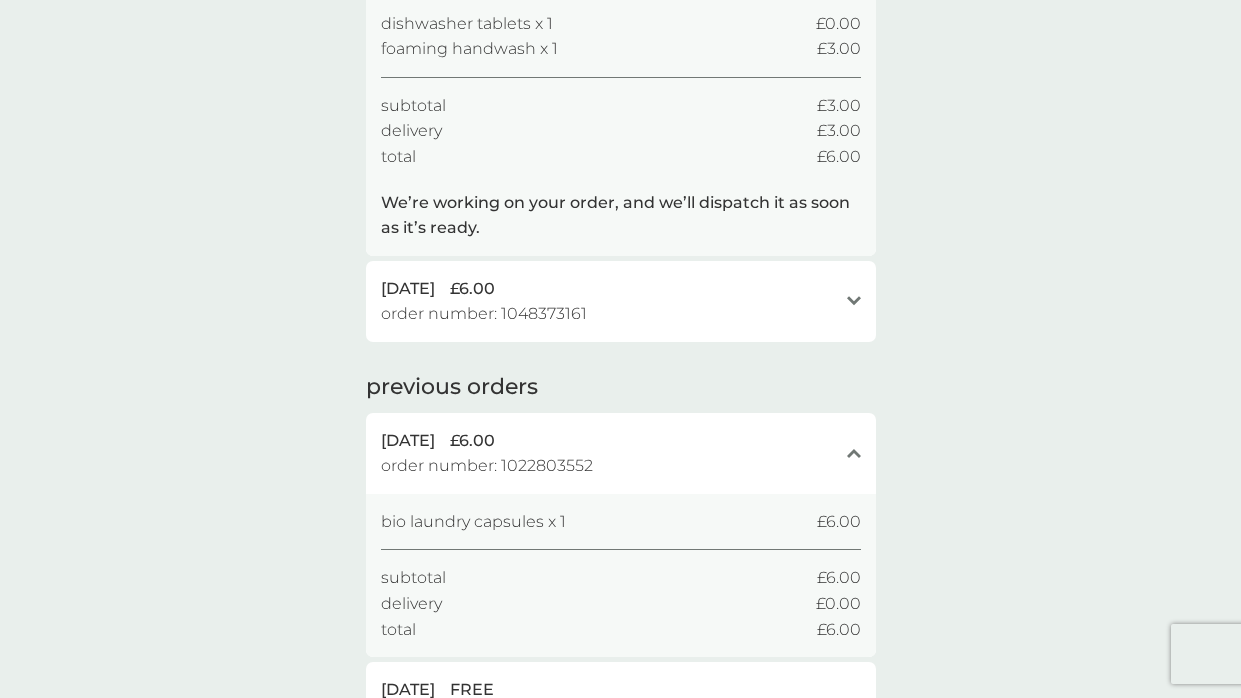 scroll, scrollTop: 594, scrollLeft: 0, axis: vertical 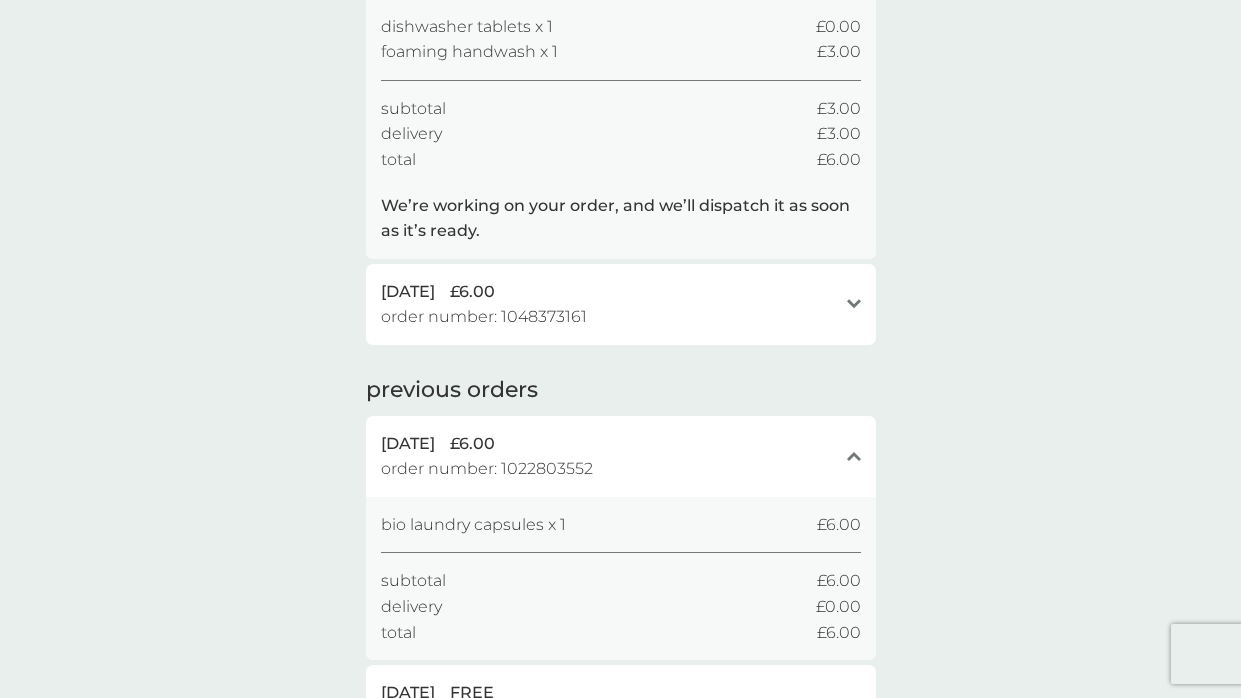 click on "[DATE] £6.00 order number:   1048373161" at bounding box center (609, 304) 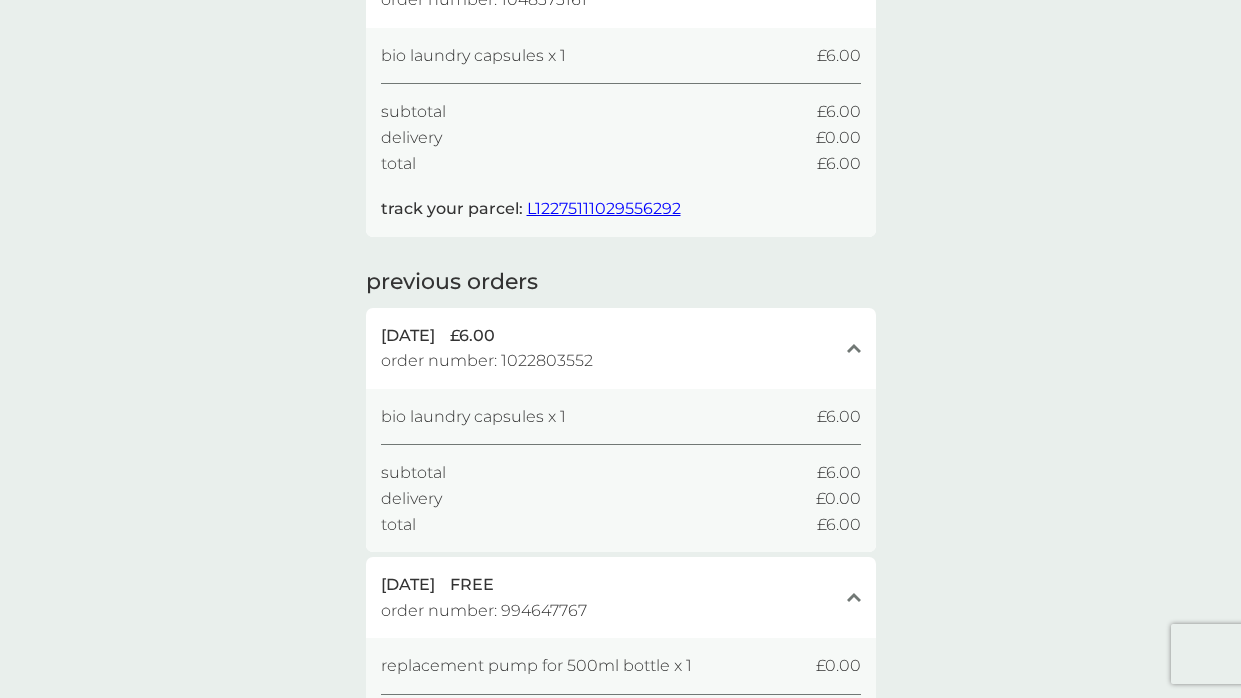 scroll, scrollTop: 935, scrollLeft: 0, axis: vertical 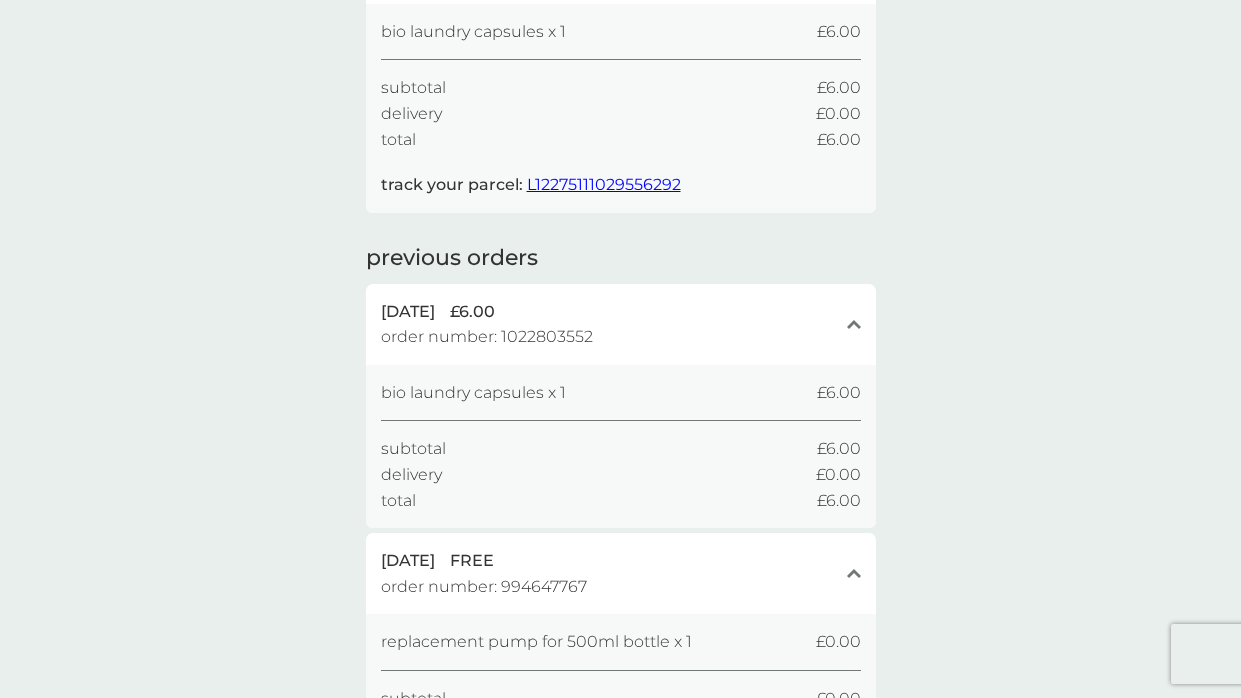click on "order number:   1022803552" at bounding box center [487, 337] 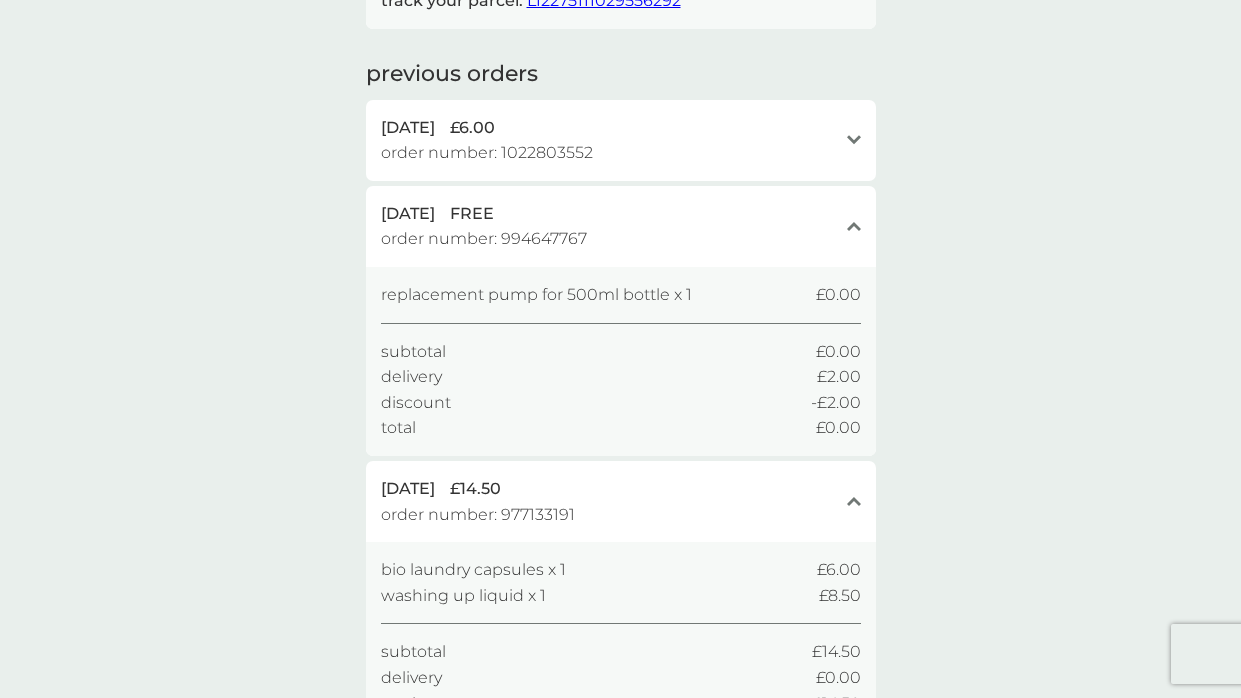 scroll, scrollTop: 1062, scrollLeft: 0, axis: vertical 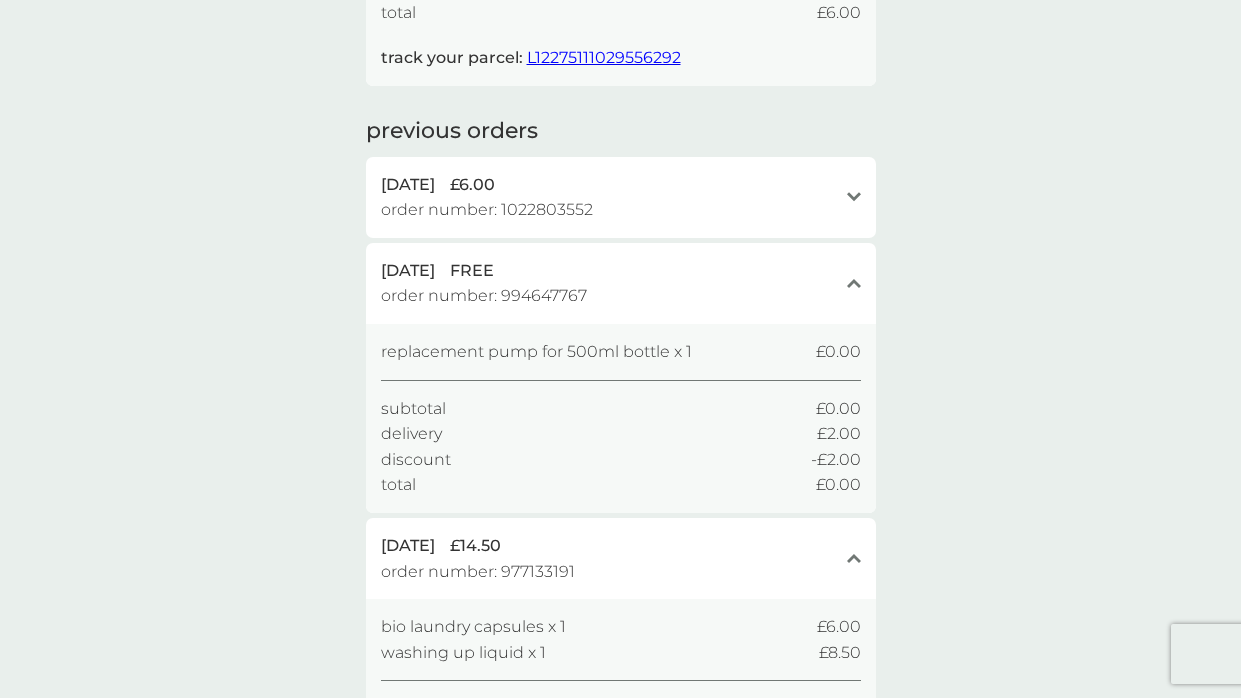 click on "L12275111029556292" at bounding box center (604, 57) 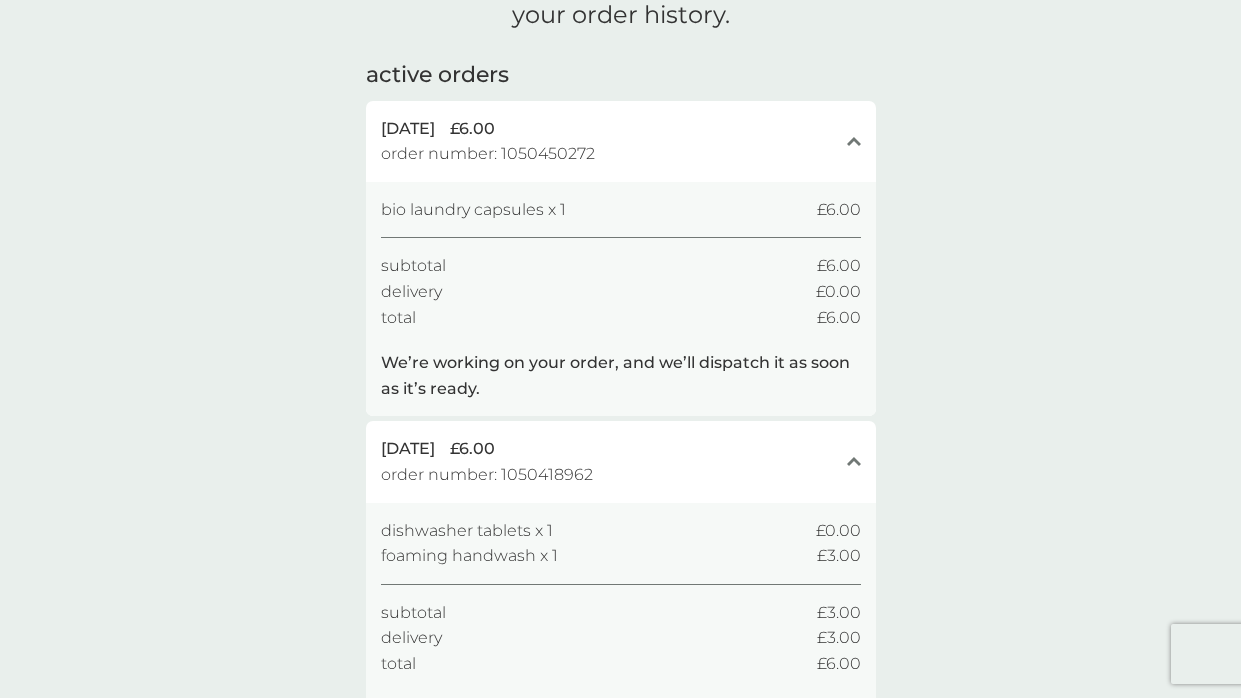 scroll, scrollTop: 89, scrollLeft: 0, axis: vertical 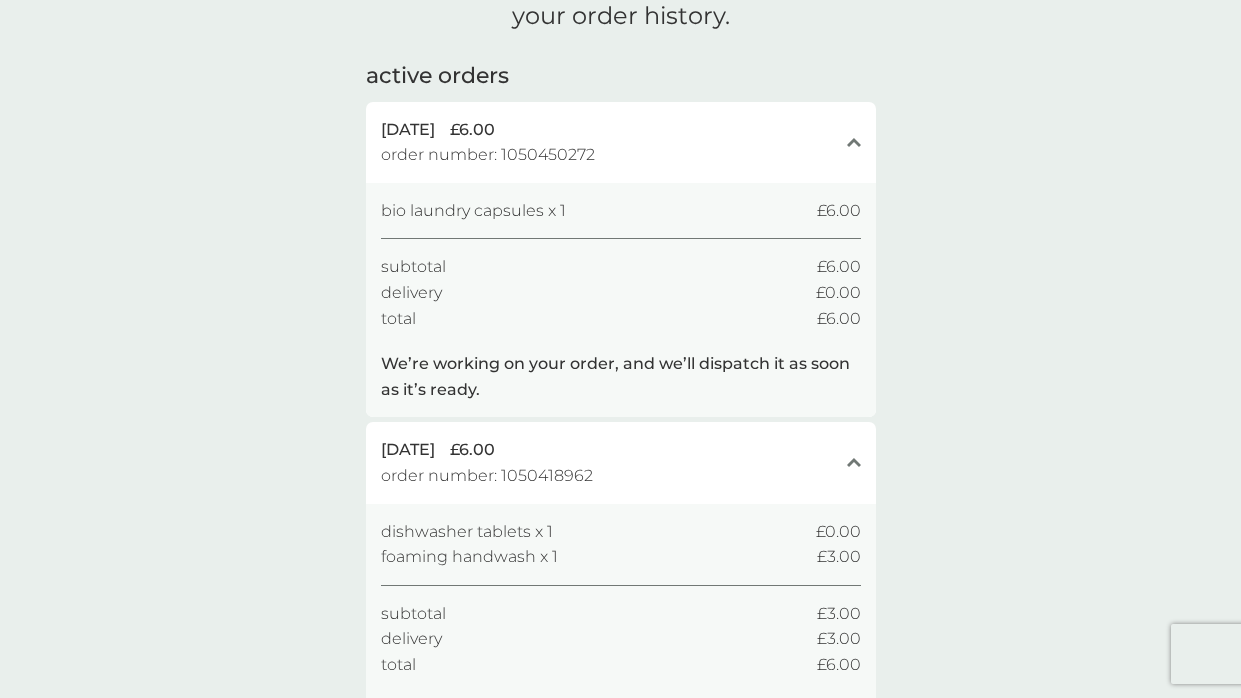 click on "order number:   1050450272" at bounding box center (488, 155) 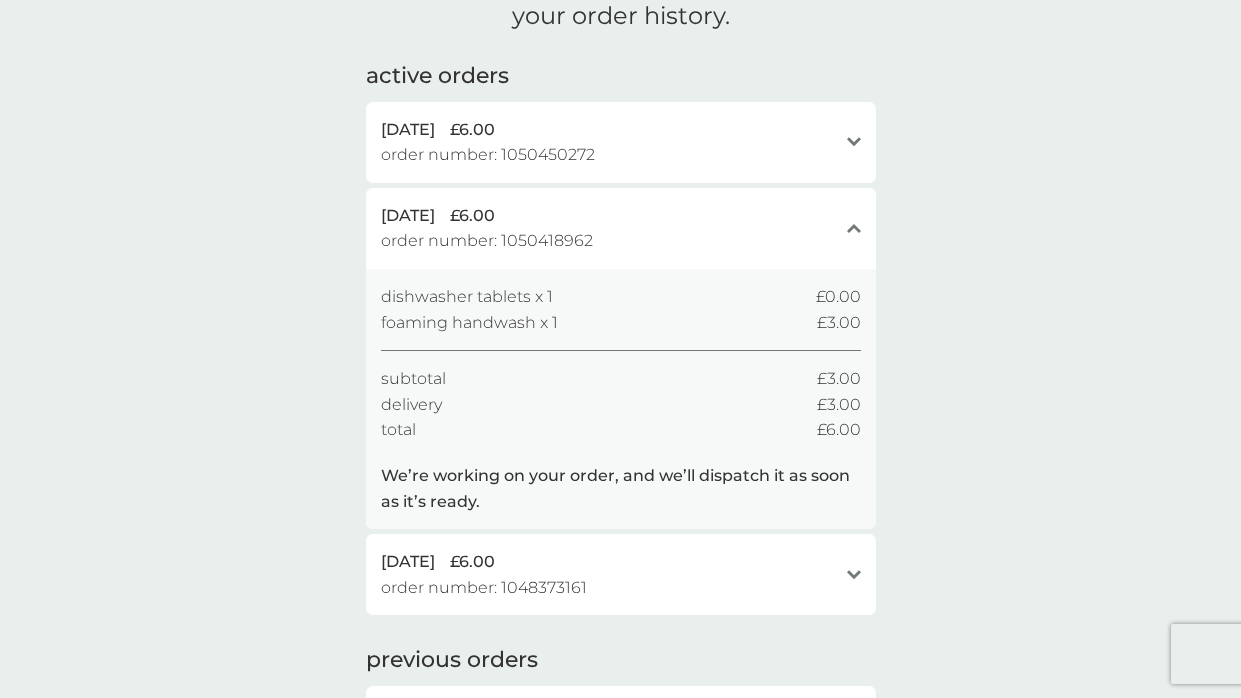 click on "order number:   1050450272" at bounding box center [488, 155] 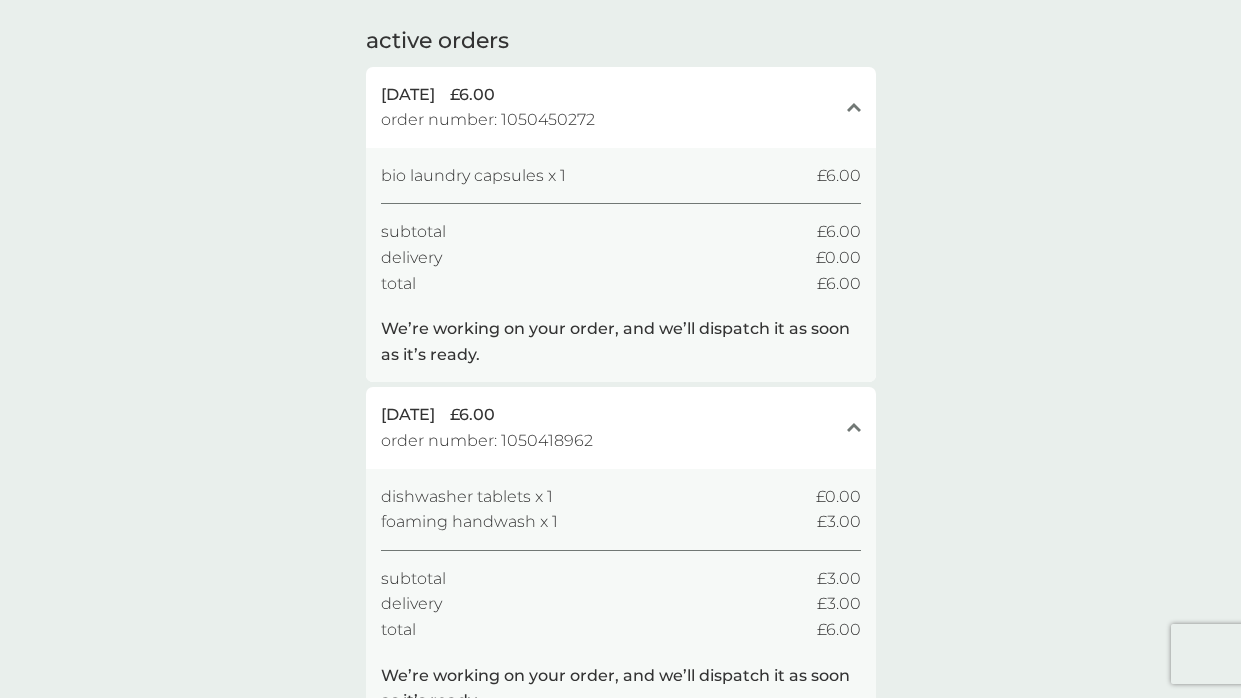 scroll, scrollTop: 0, scrollLeft: 0, axis: both 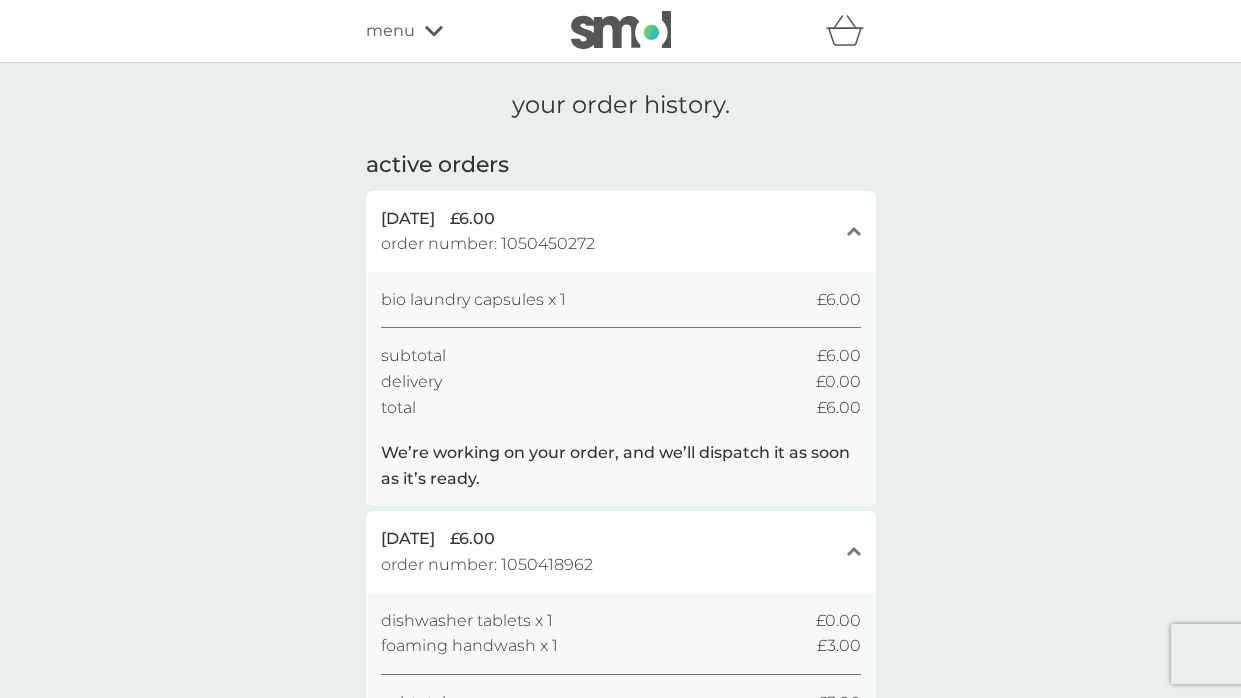 click 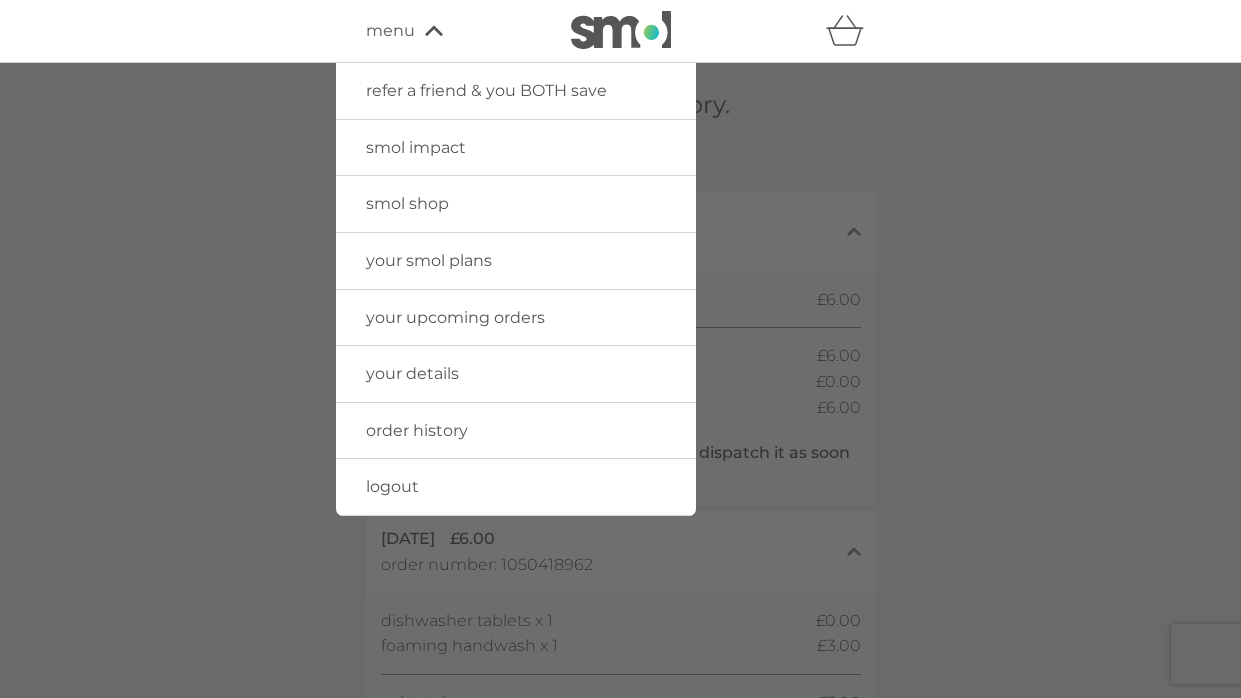 click on "your smol plans" at bounding box center [429, 260] 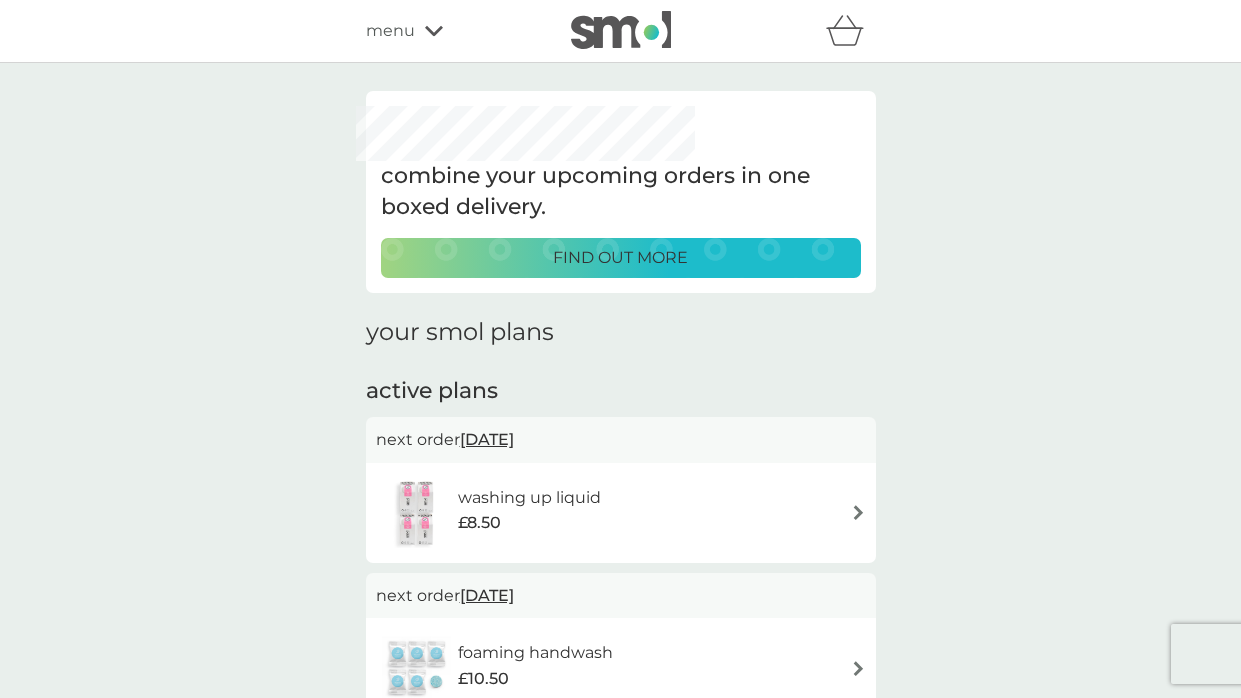 scroll, scrollTop: 3, scrollLeft: 0, axis: vertical 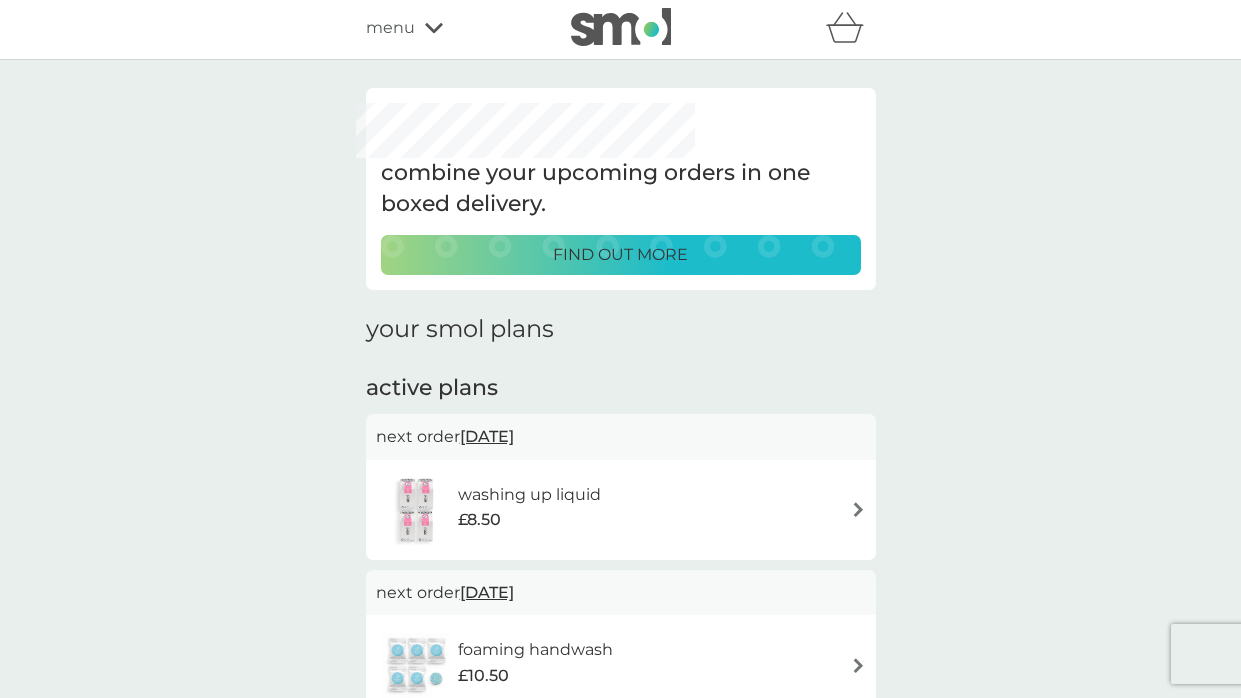 click 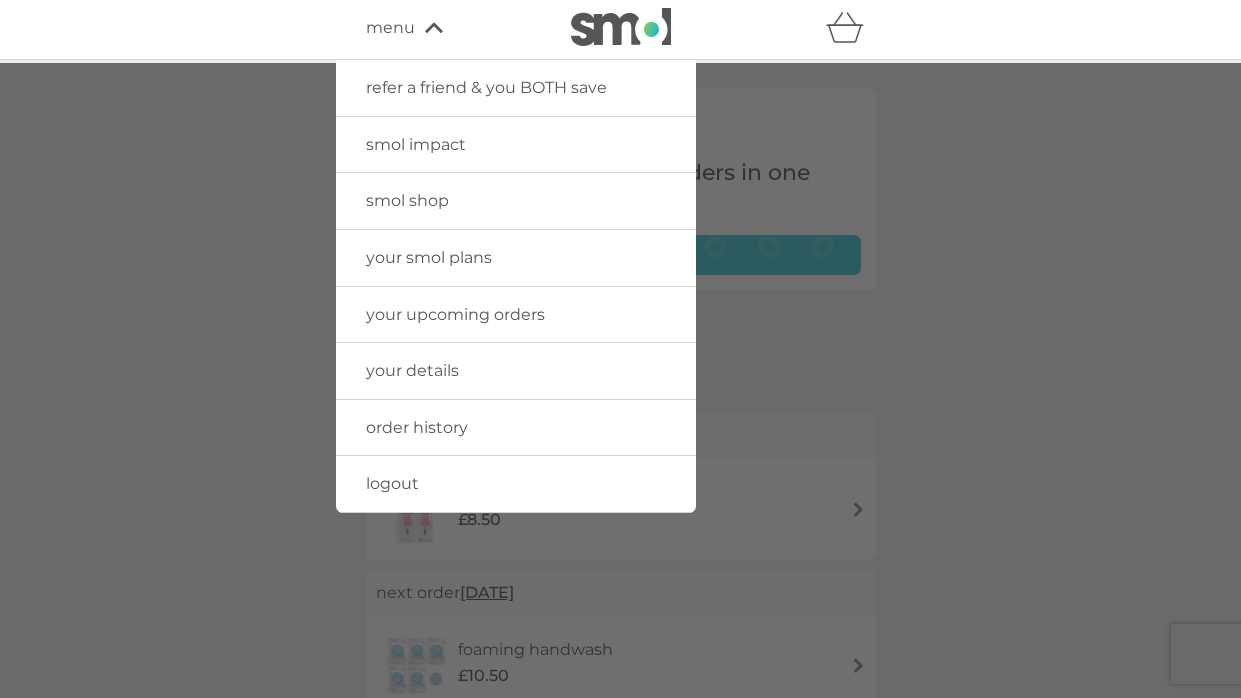click on "order history" at bounding box center (417, 427) 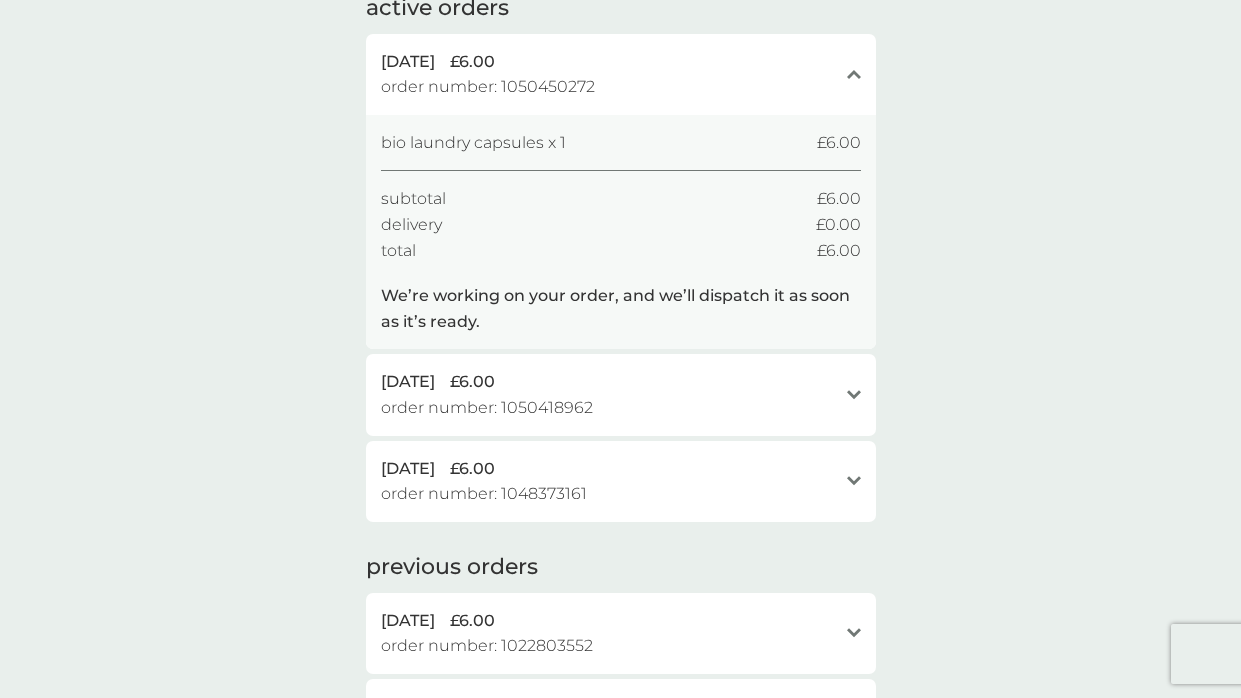 scroll, scrollTop: 158, scrollLeft: 0, axis: vertical 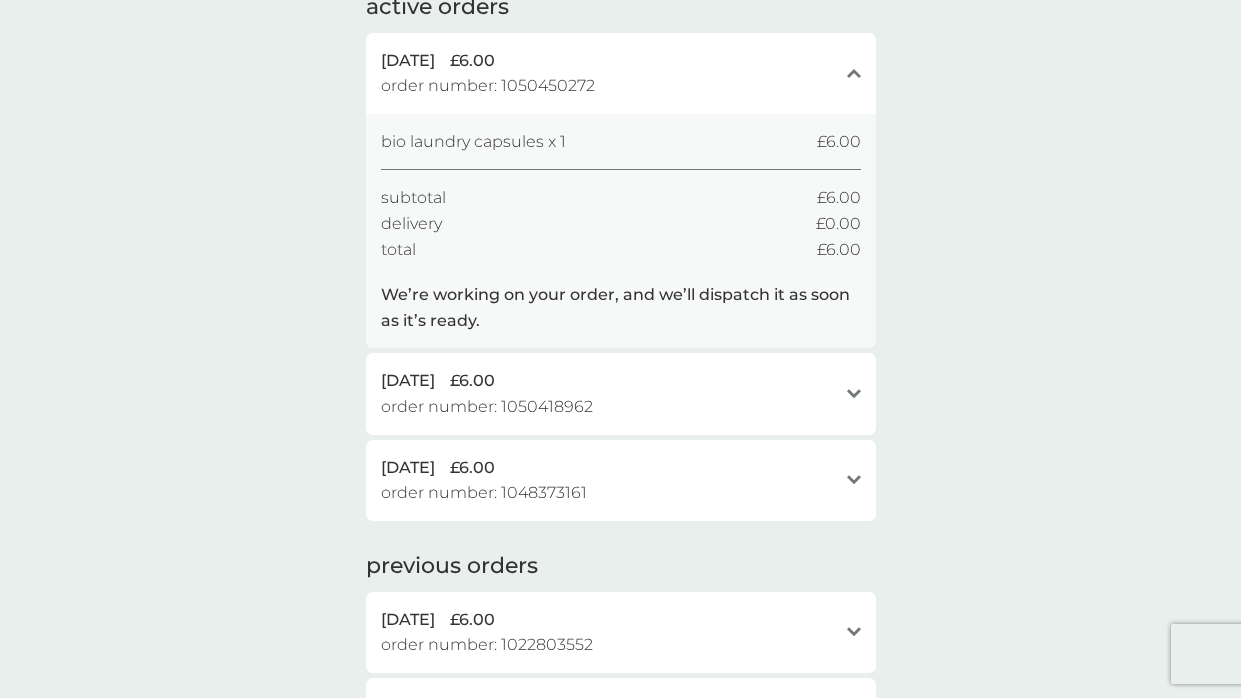 click on "open" 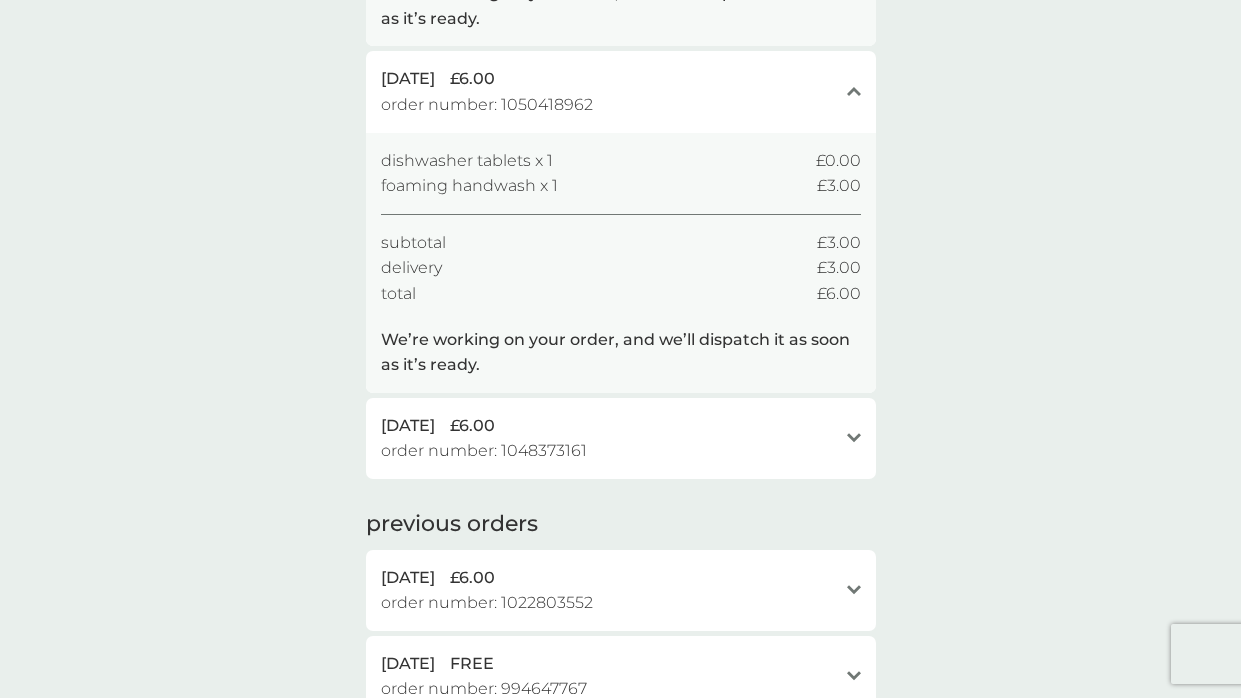 scroll, scrollTop: 459, scrollLeft: 0, axis: vertical 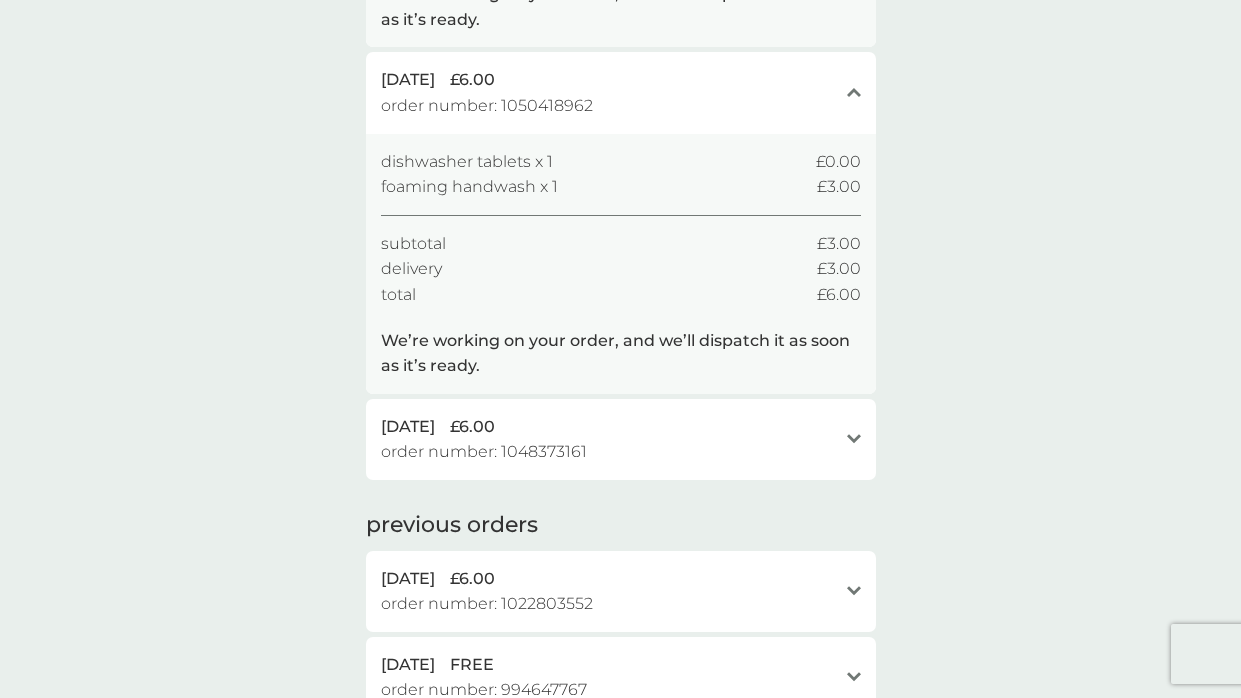 click 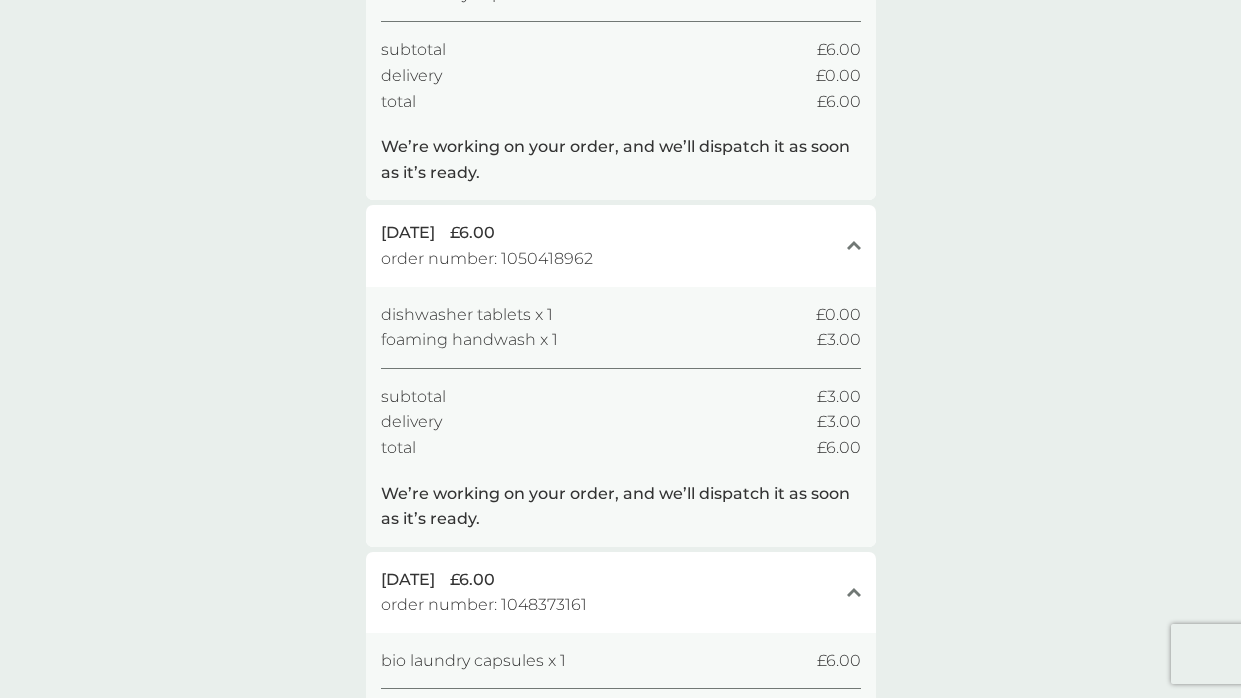 scroll, scrollTop: 295, scrollLeft: 0, axis: vertical 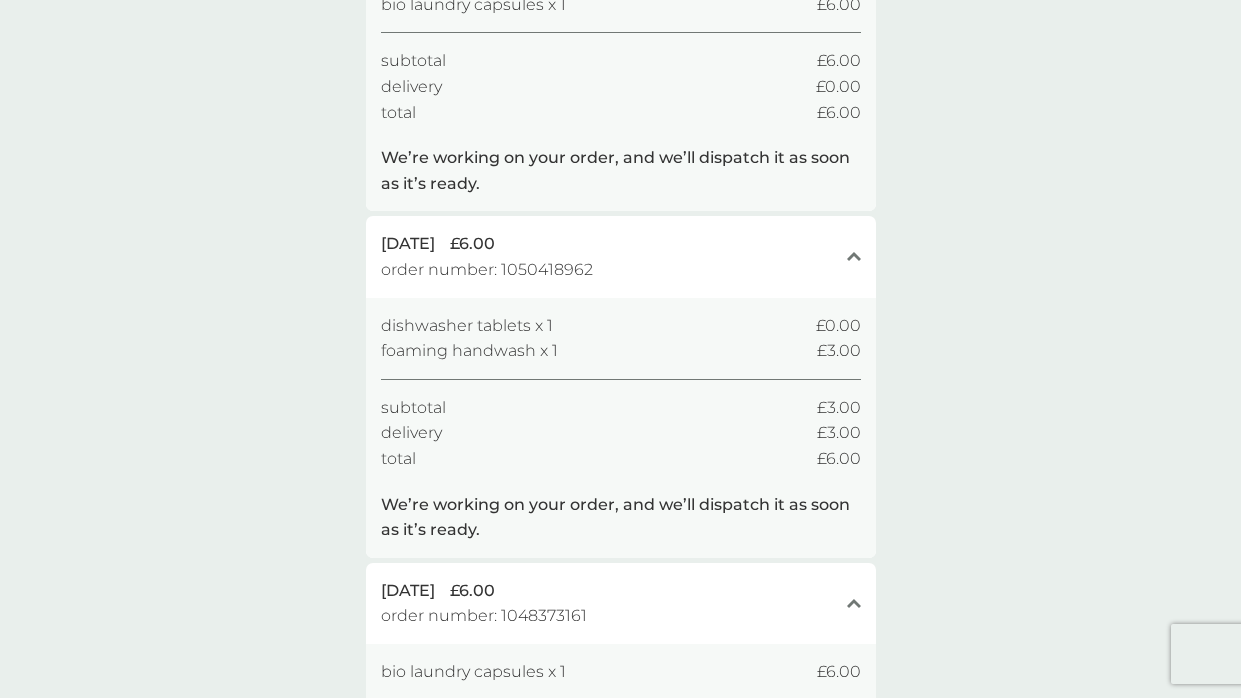click on "your order history. active orders [DATE] £6.00 order number:   1050450272 close bio laundry capsules x 1 £6.00 subtotal £6.00 delivery £0.00 total £6.00 We’re working on your order, and we’ll dispatch it as soon as it’s ready. [DATE] £6.00 order number:   1050418962 close dishwasher tablets x 1 £0.00 foaming handwash x 1 £3.00 subtotal £3.00 delivery £3.00 total £6.00 We’re working on your order, and we’ll dispatch it as soon as it’s ready. [DATE] £6.00 order number:   1048373161 close bio laundry capsules x 1 £6.00 subtotal £6.00 delivery £0.00 total £6.00 track your parcel:   L12275111029556292 previous orders [DATE] £6.00 order number:   1022803552 open bio laundry capsules x 1 £6.00 subtotal £6.00 delivery £0.00 total £6.00 [DATE] FREE order number:   994647767 open replacement pump for 500ml bottle x 1 £0.00 subtotal £0.00 delivery £2.00 discount - £2.00 total £0.00 [DATE] £14.50 order number:   977133191 open bio laundry capsules x 1" at bounding box center [620, 616] 